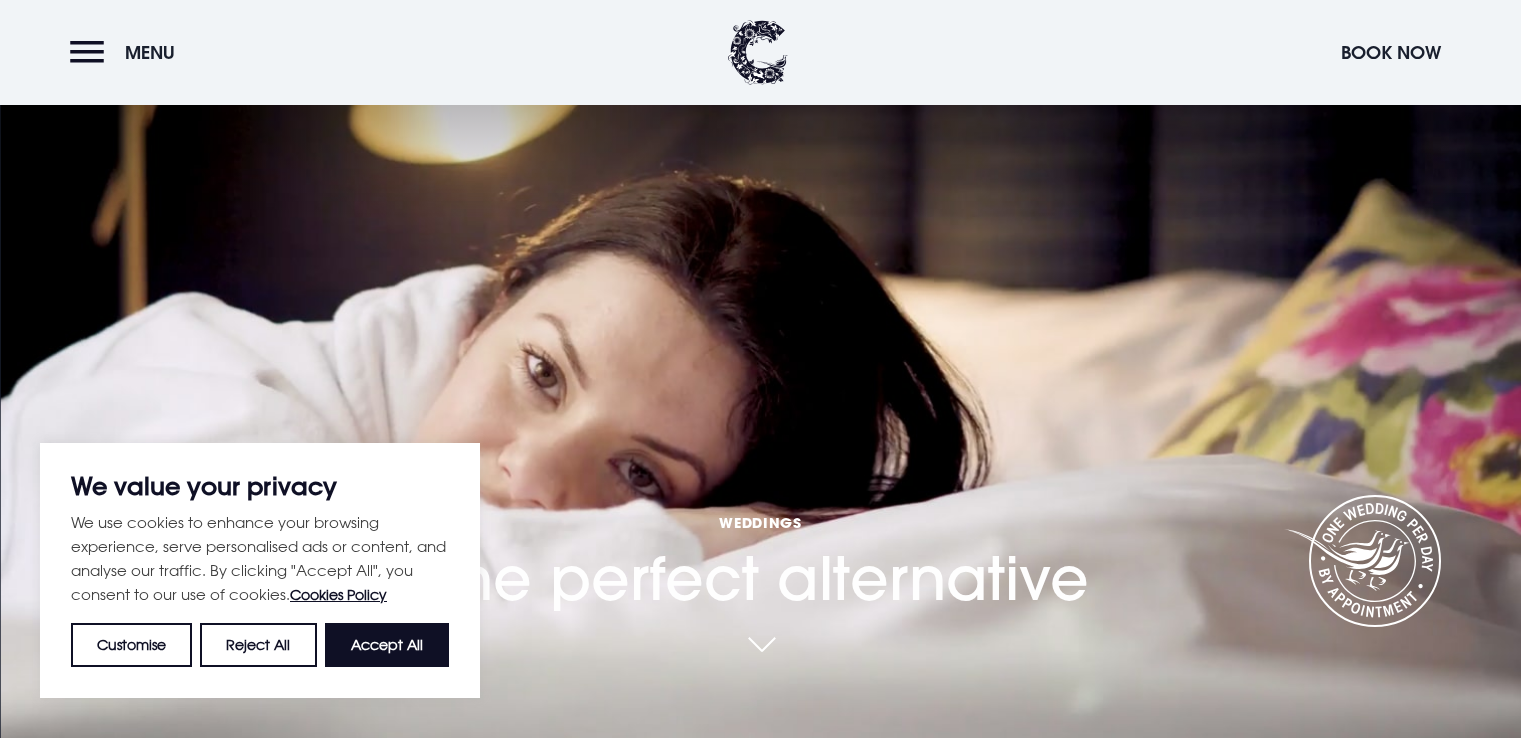 scroll, scrollTop: 400, scrollLeft: 0, axis: vertical 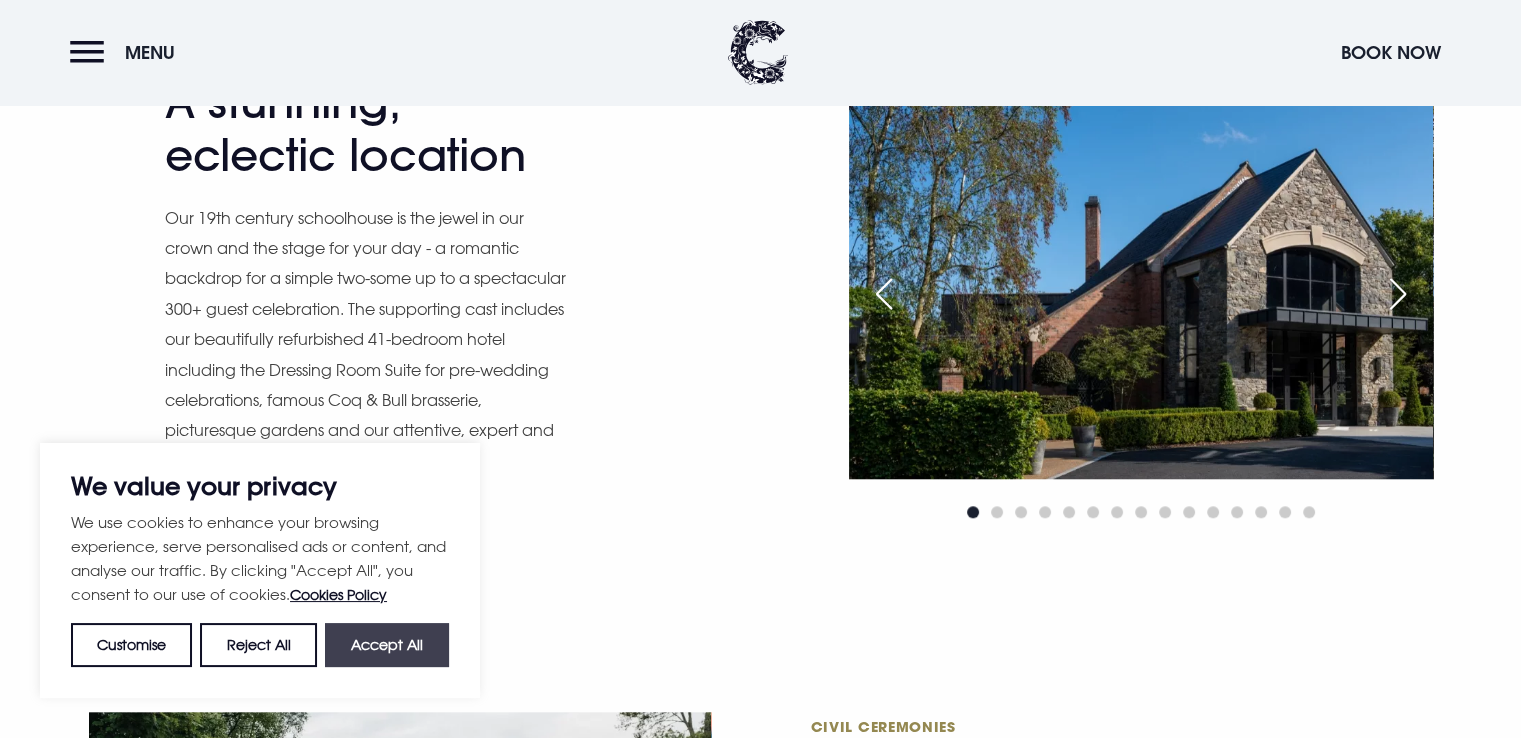click on "Accept All" at bounding box center (387, 645) 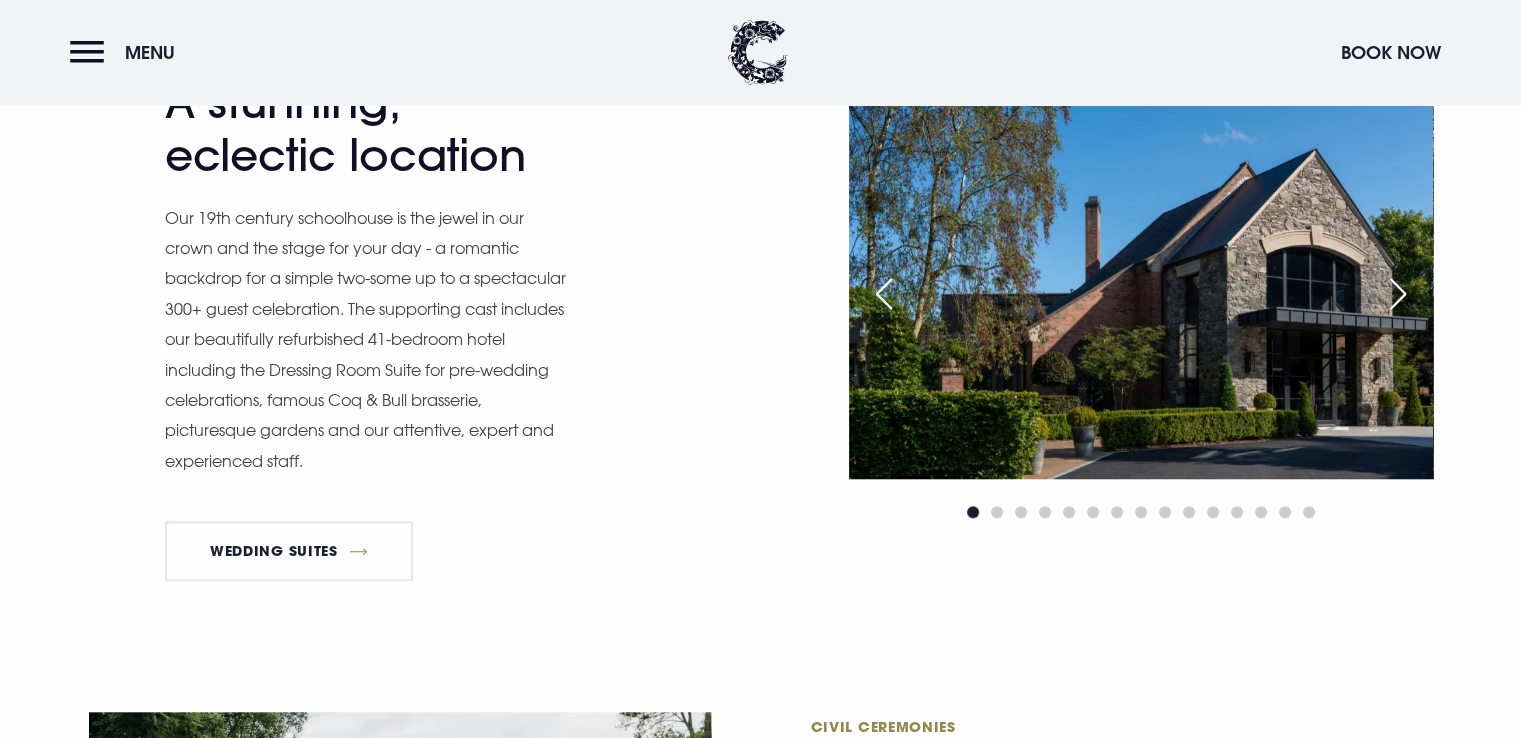 checkbox on "true" 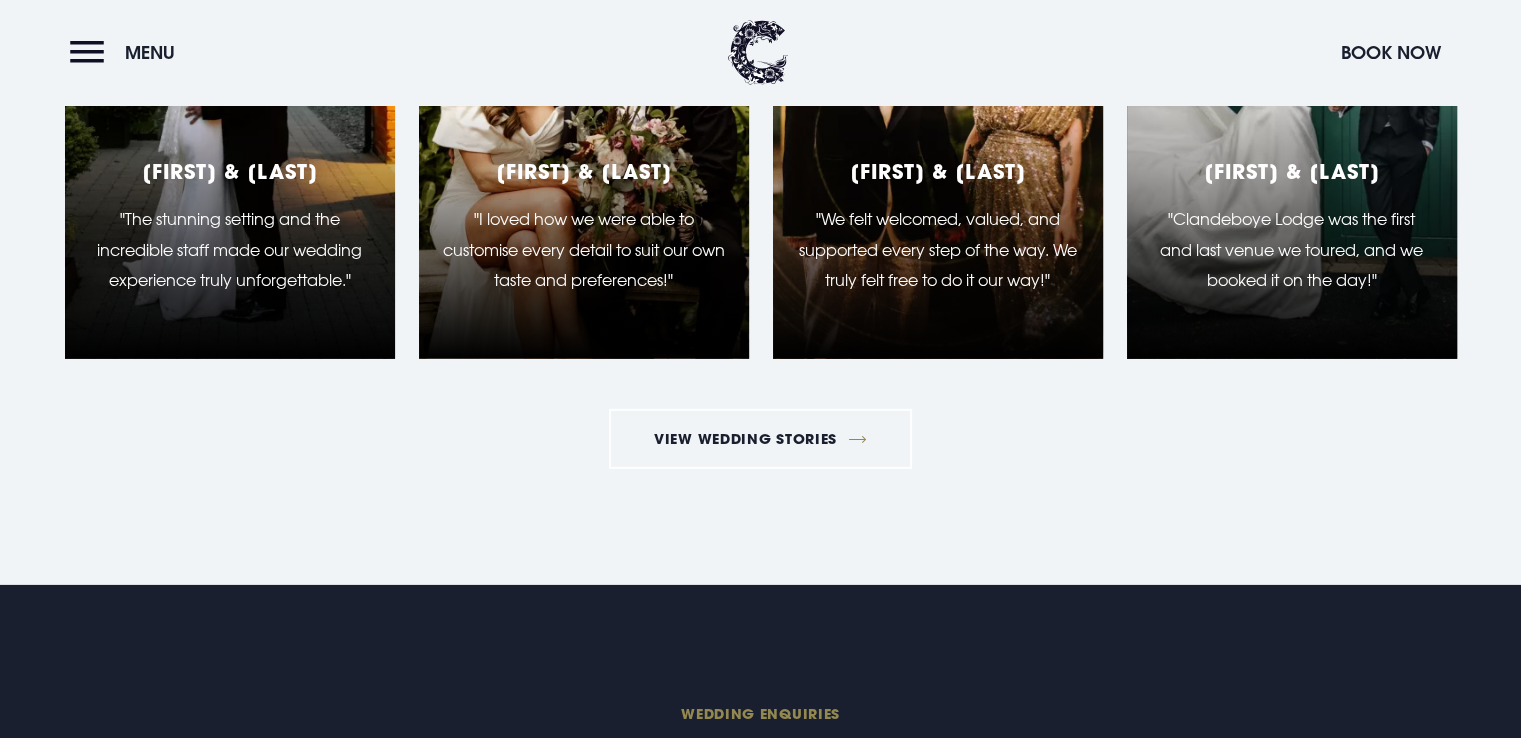 scroll, scrollTop: 6300, scrollLeft: 0, axis: vertical 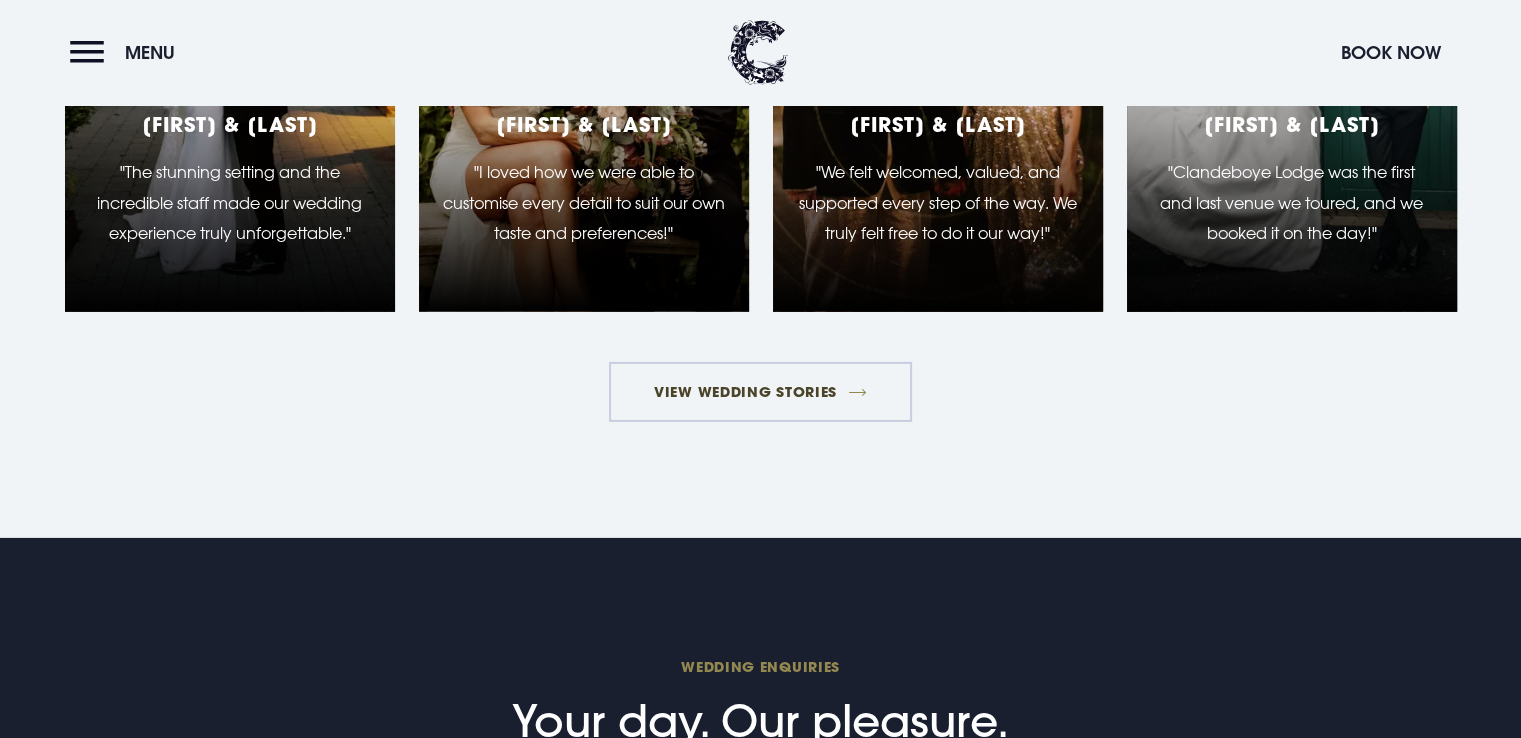 click on "View Wedding Stories" at bounding box center [761, 392] 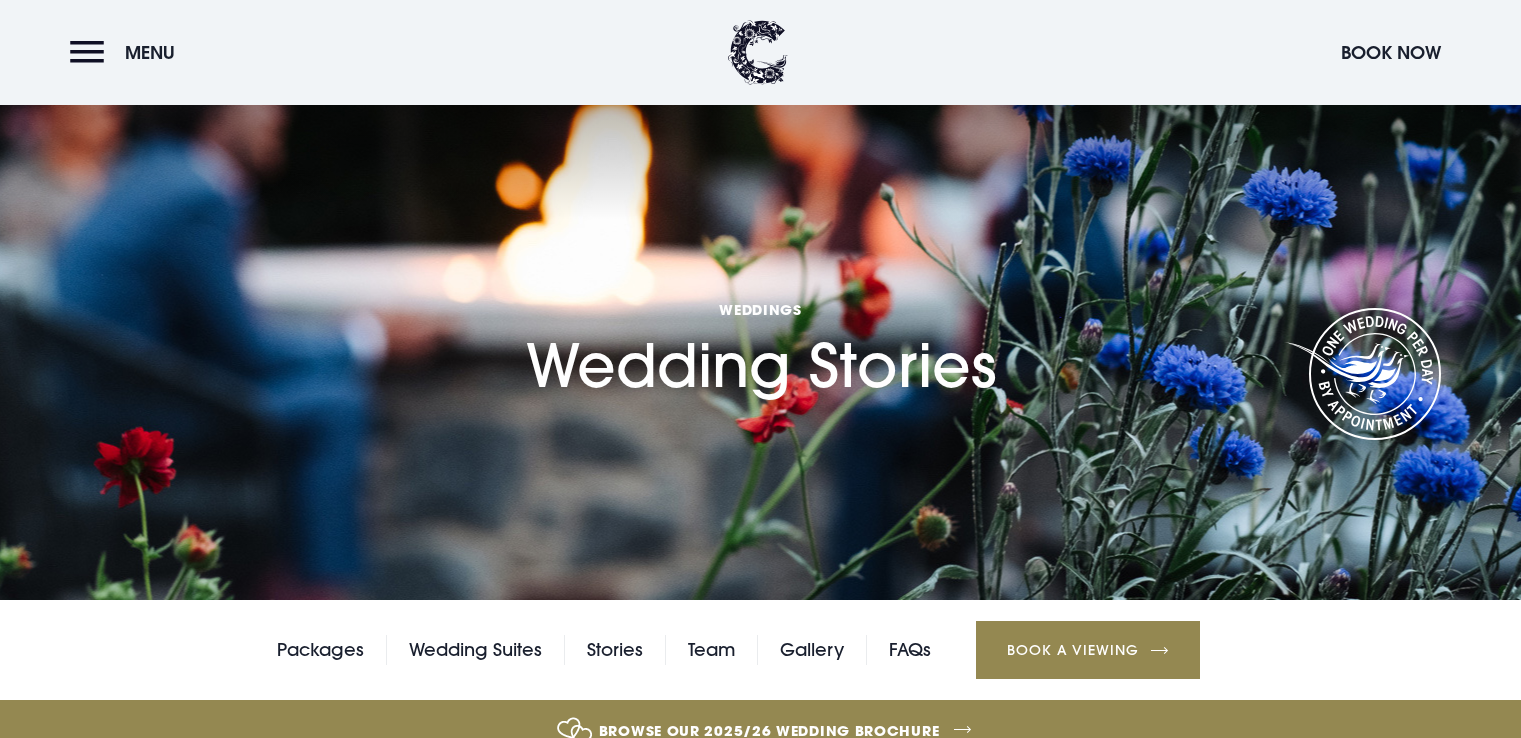 scroll, scrollTop: 500, scrollLeft: 0, axis: vertical 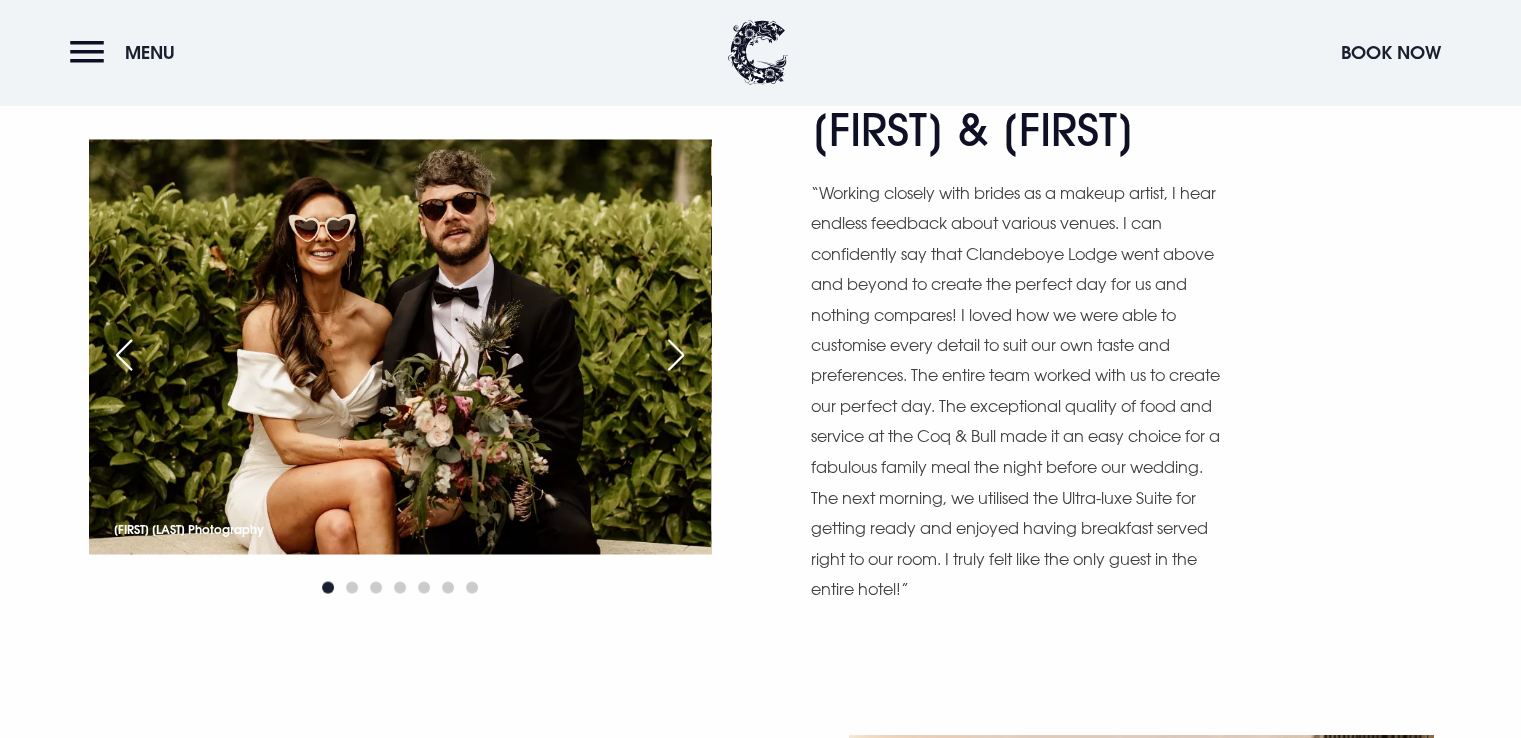 click at bounding box center (676, 355) 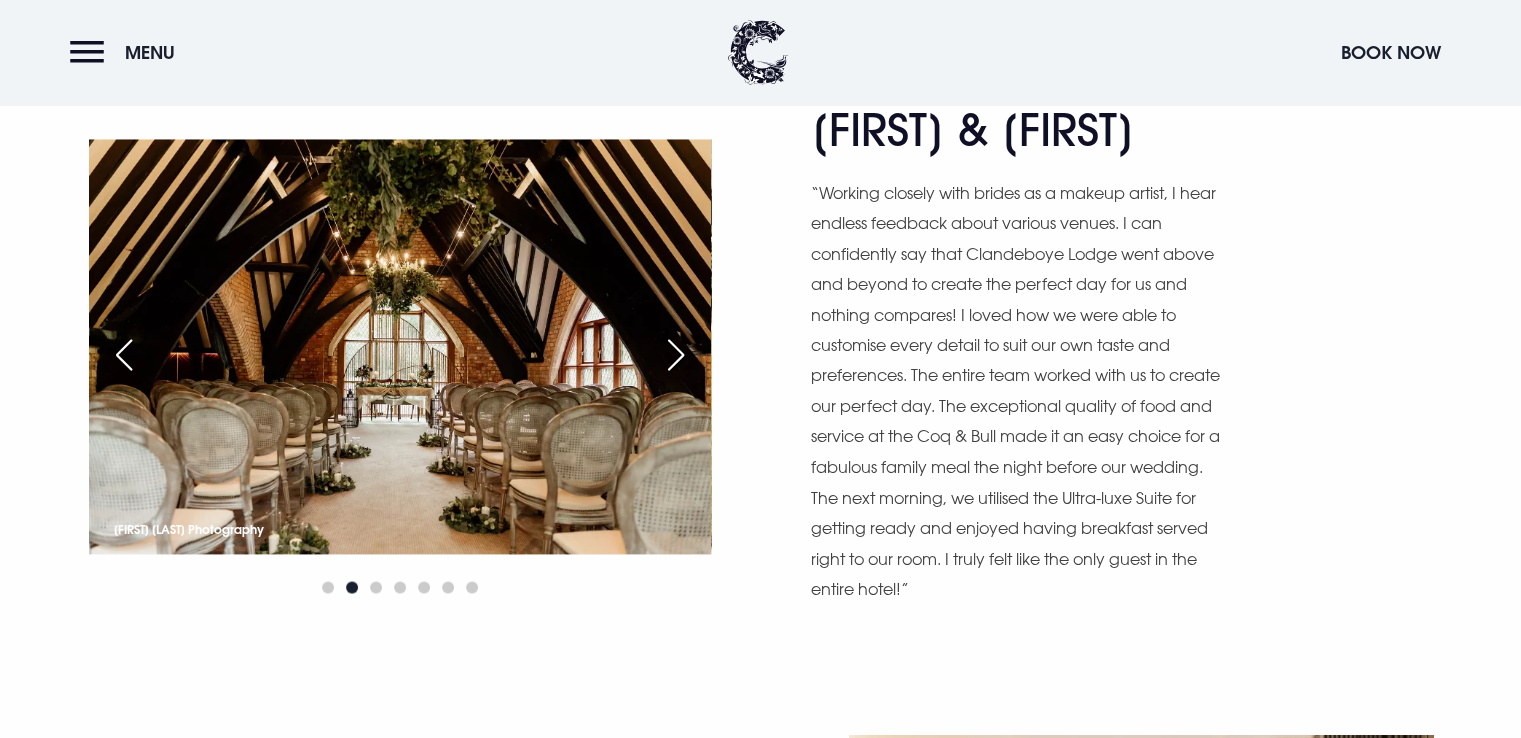 click at bounding box center (676, 355) 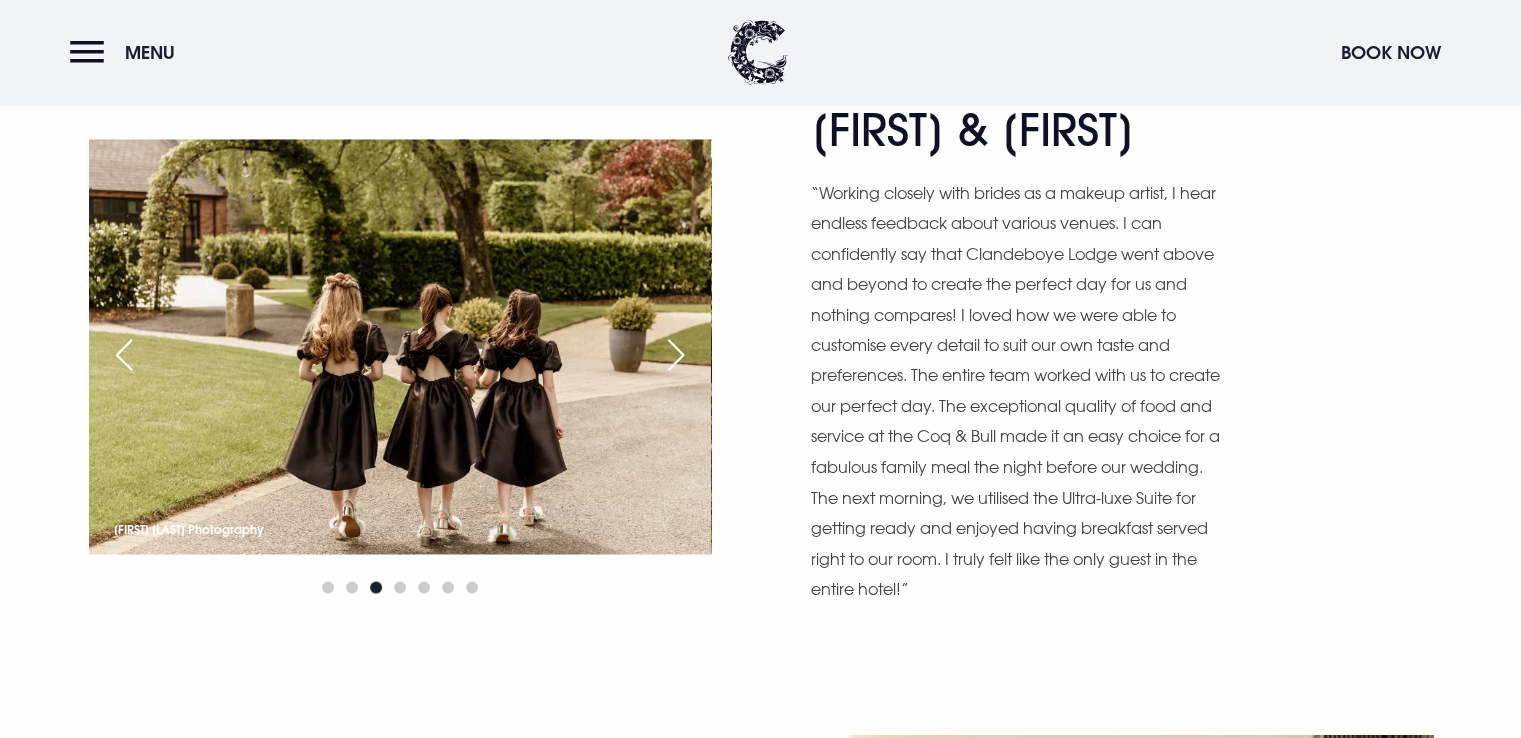 click at bounding box center [676, 355] 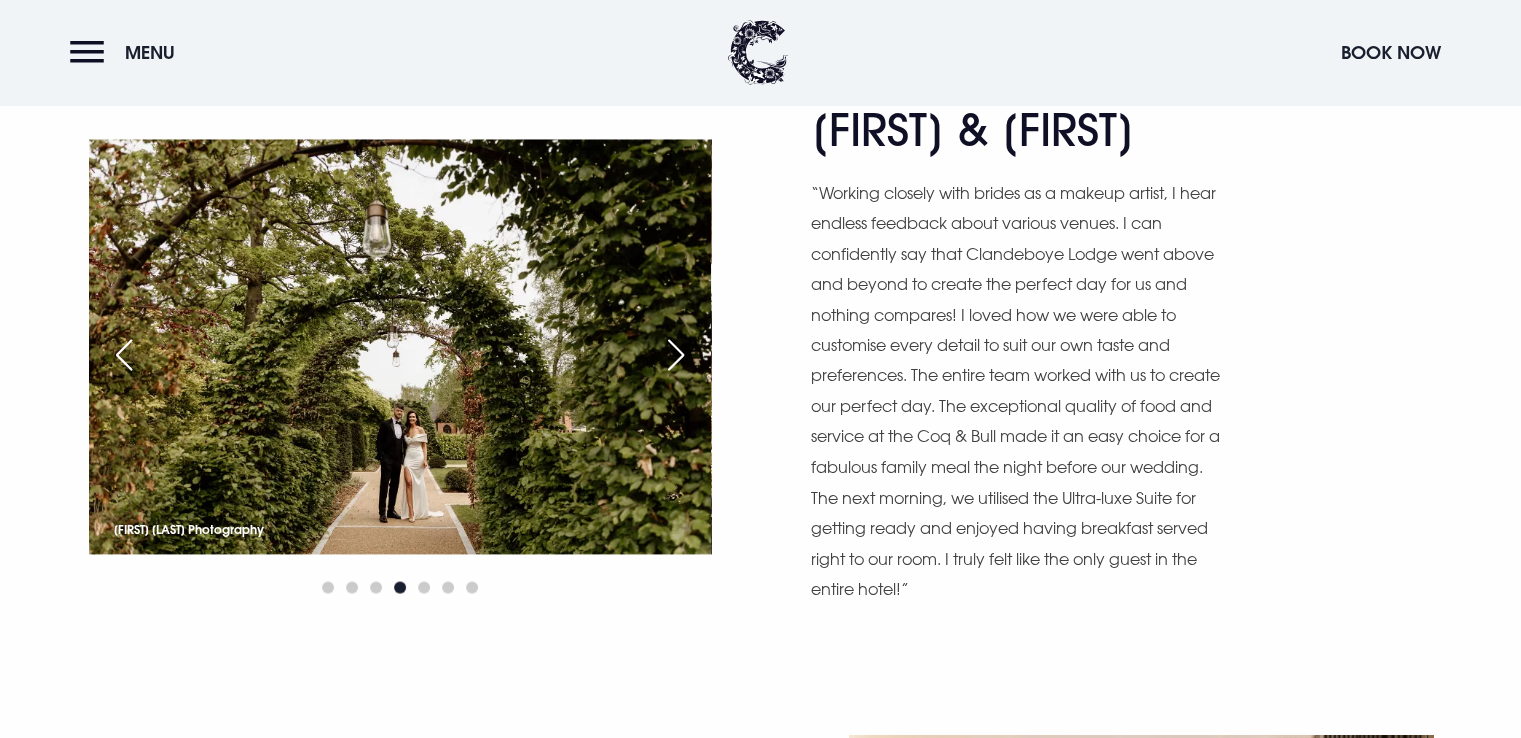 click at bounding box center [676, 355] 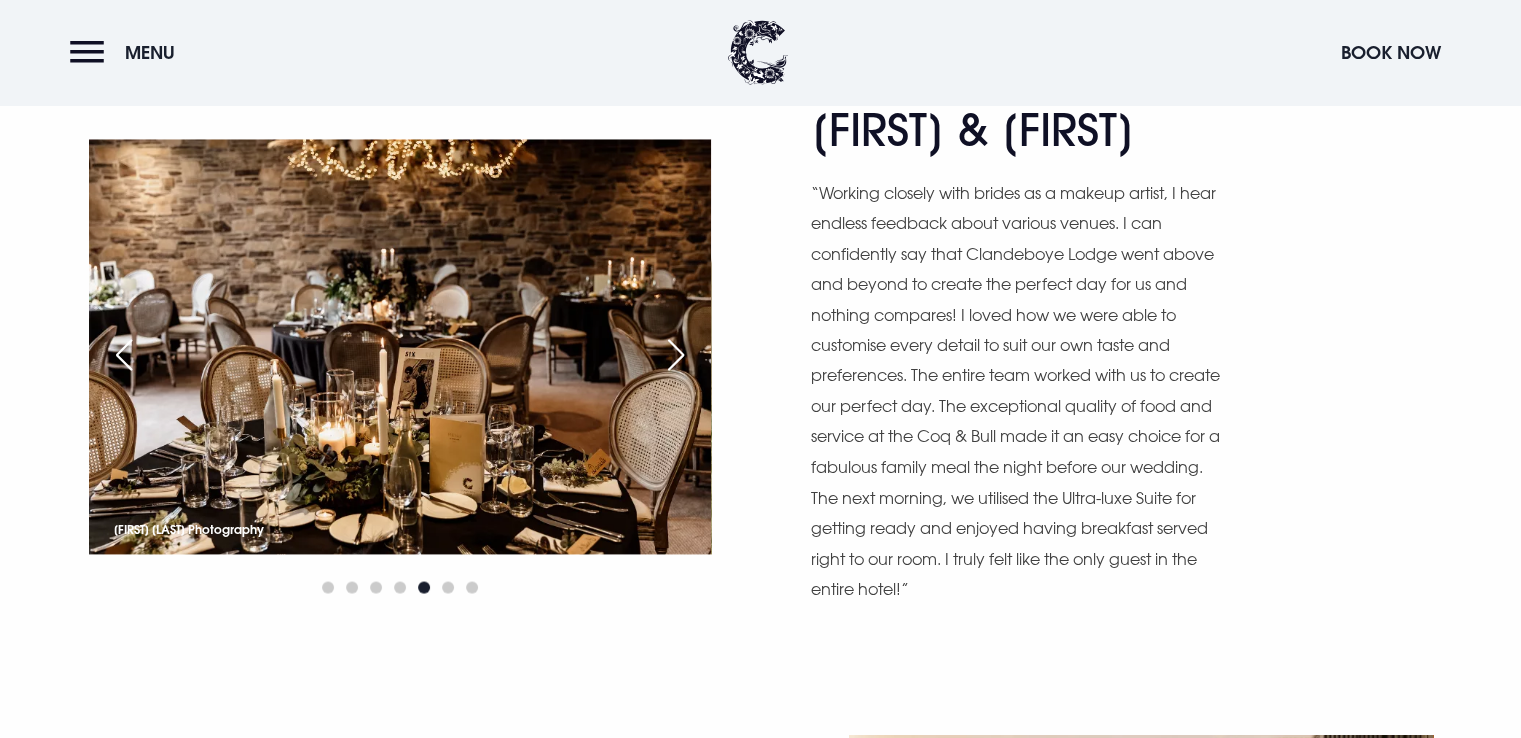 click at bounding box center (676, 355) 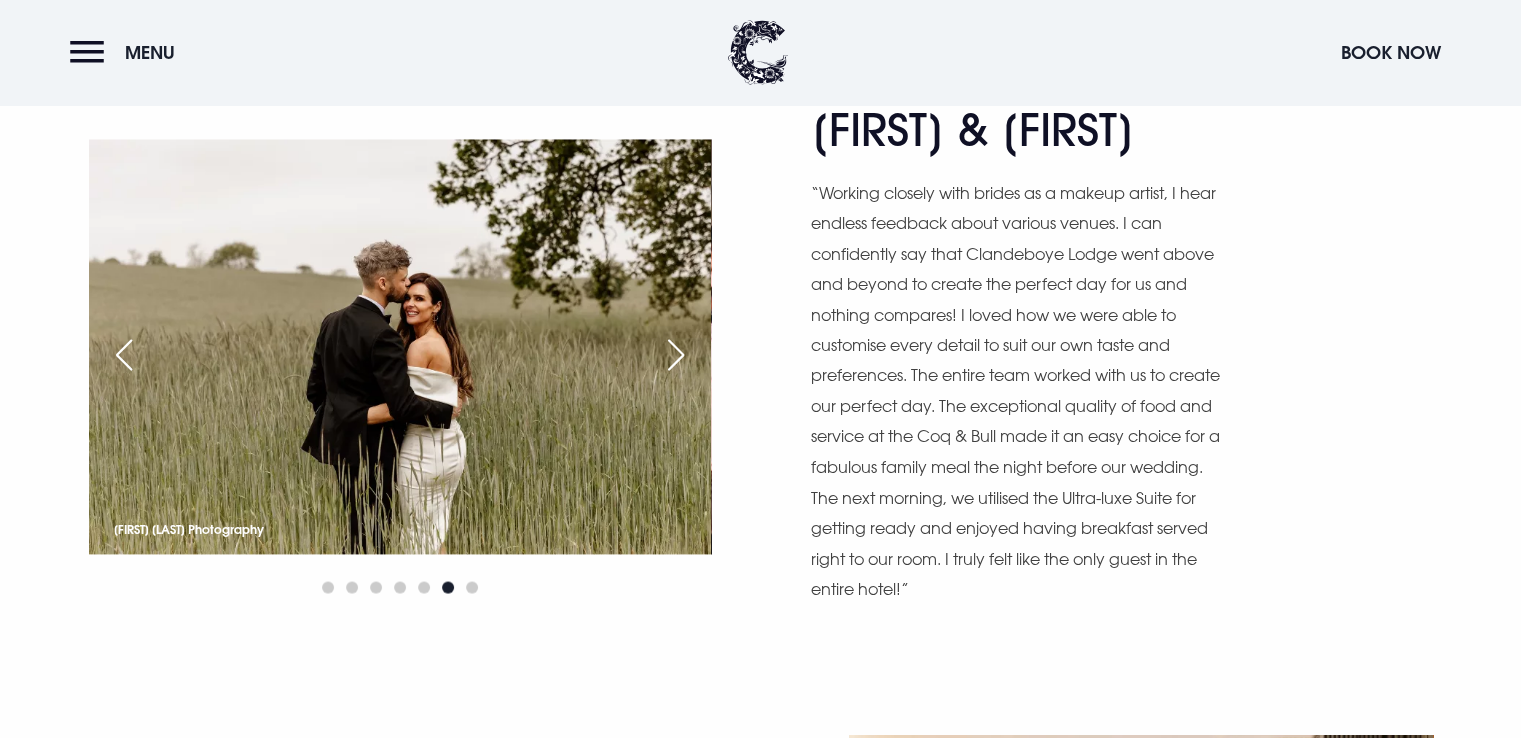 click at bounding box center [676, 355] 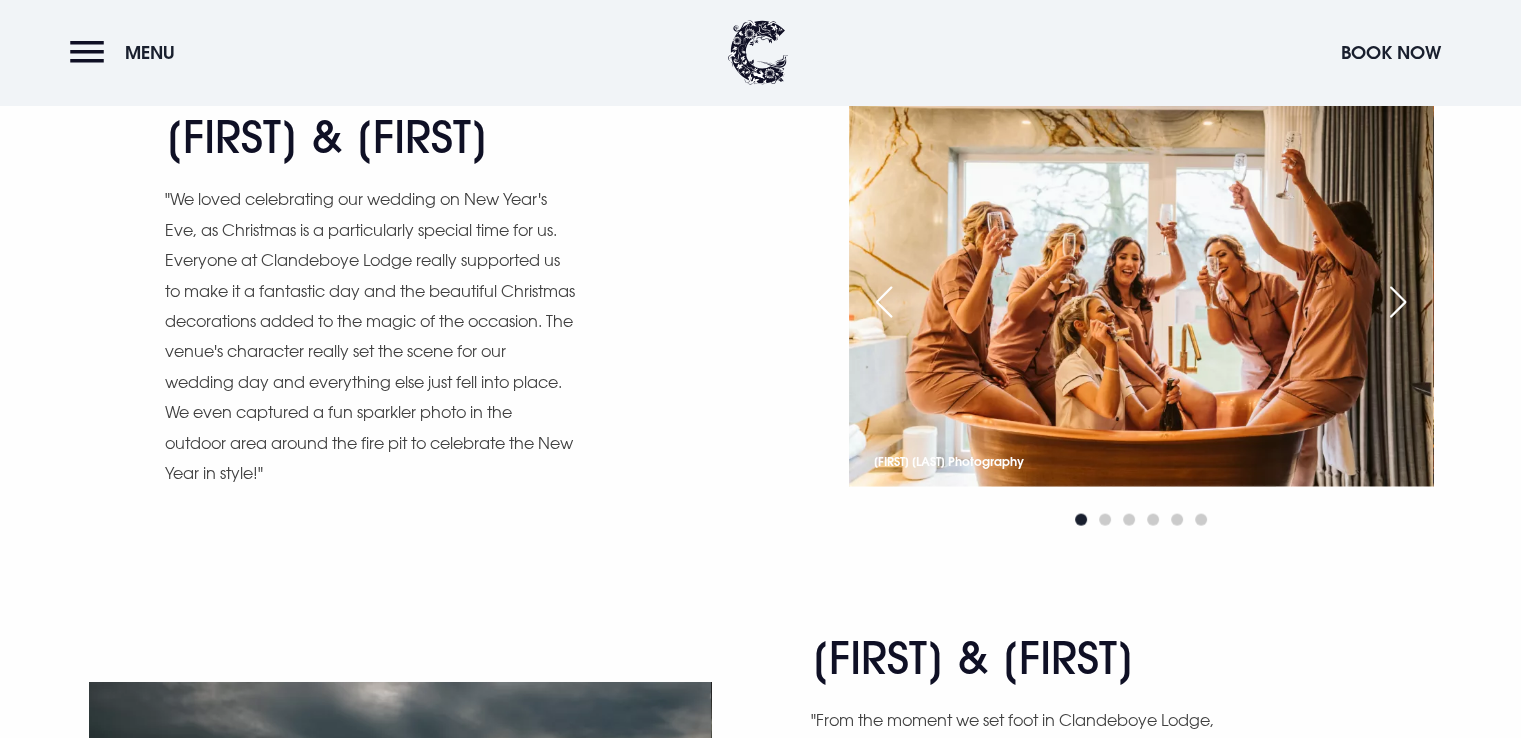 scroll, scrollTop: 3900, scrollLeft: 0, axis: vertical 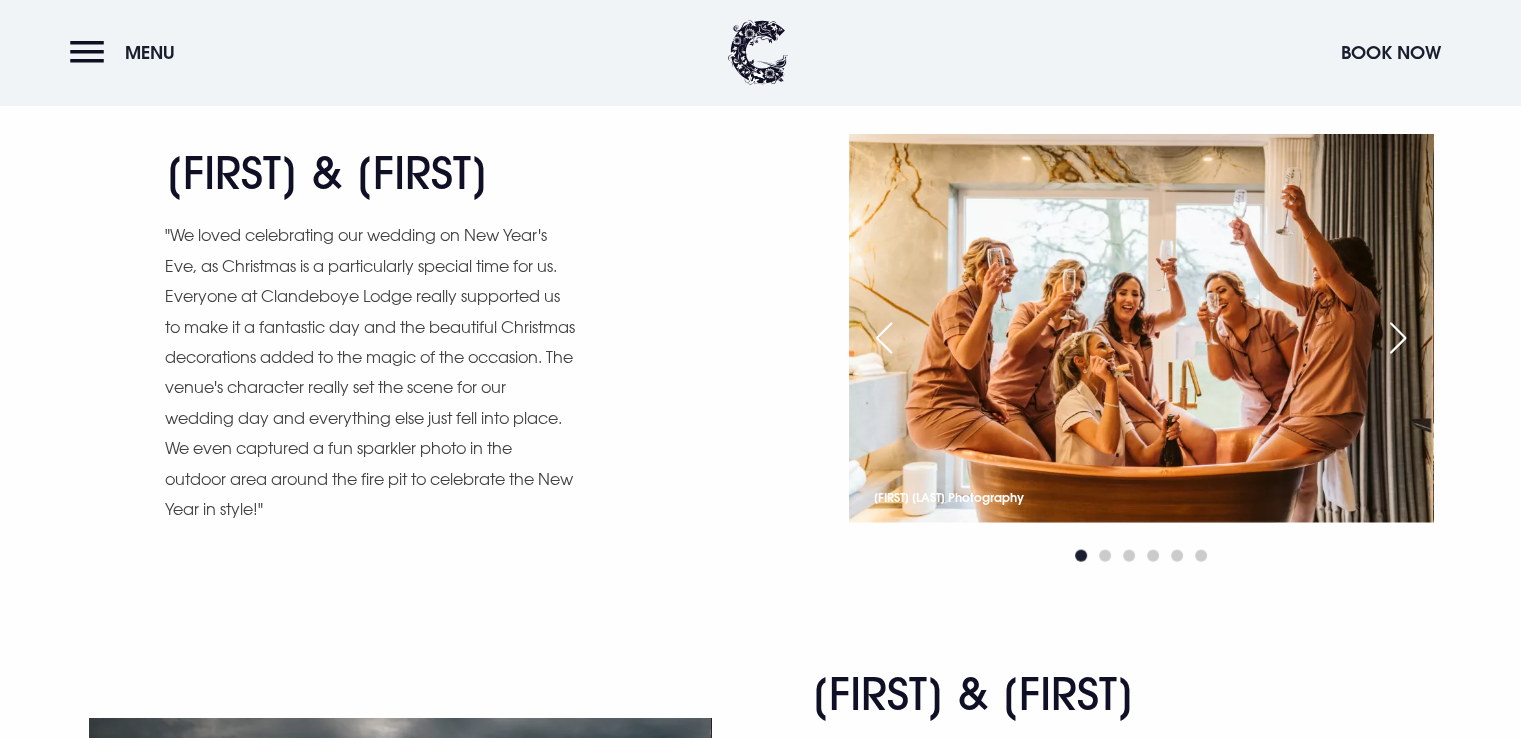 click at bounding box center [1398, 338] 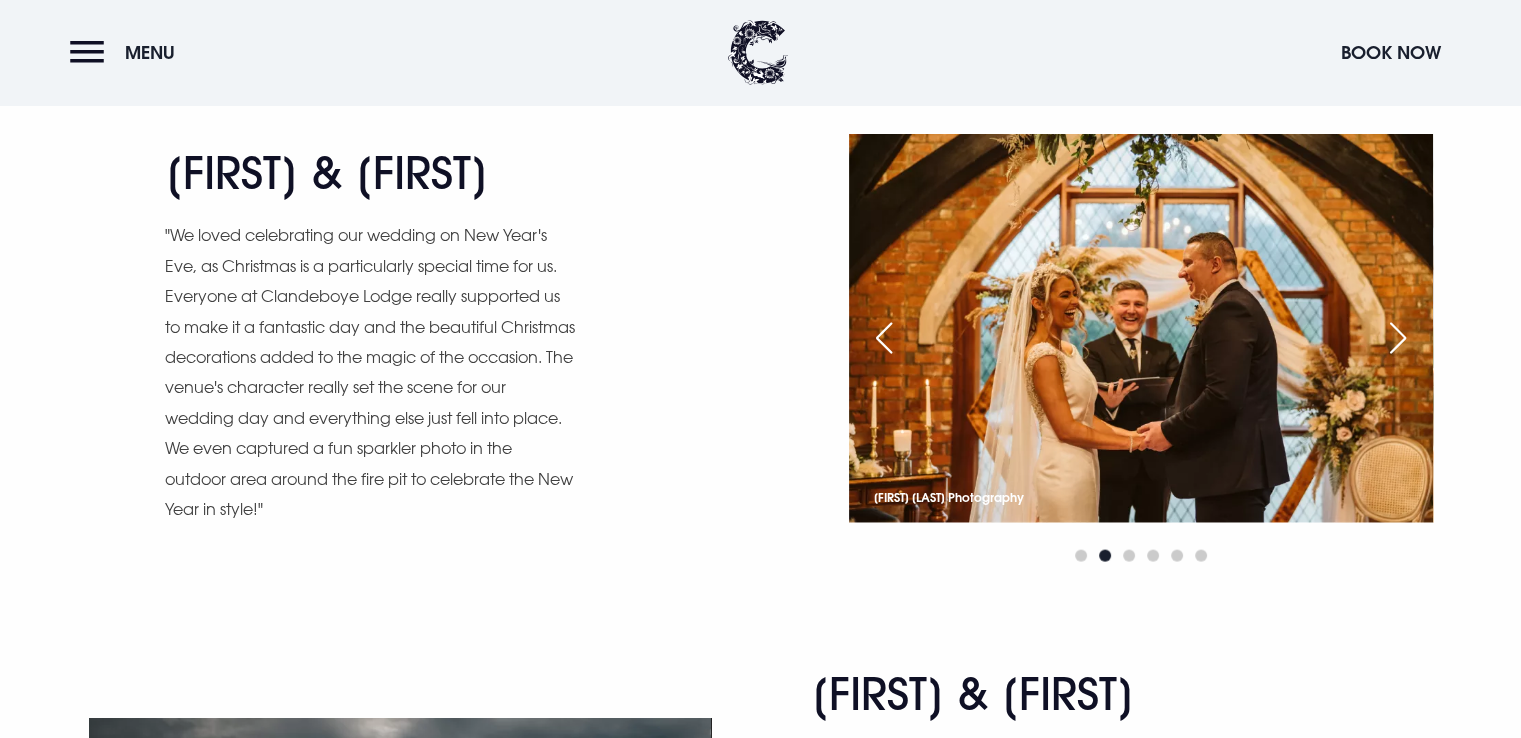 click at bounding box center (1398, 338) 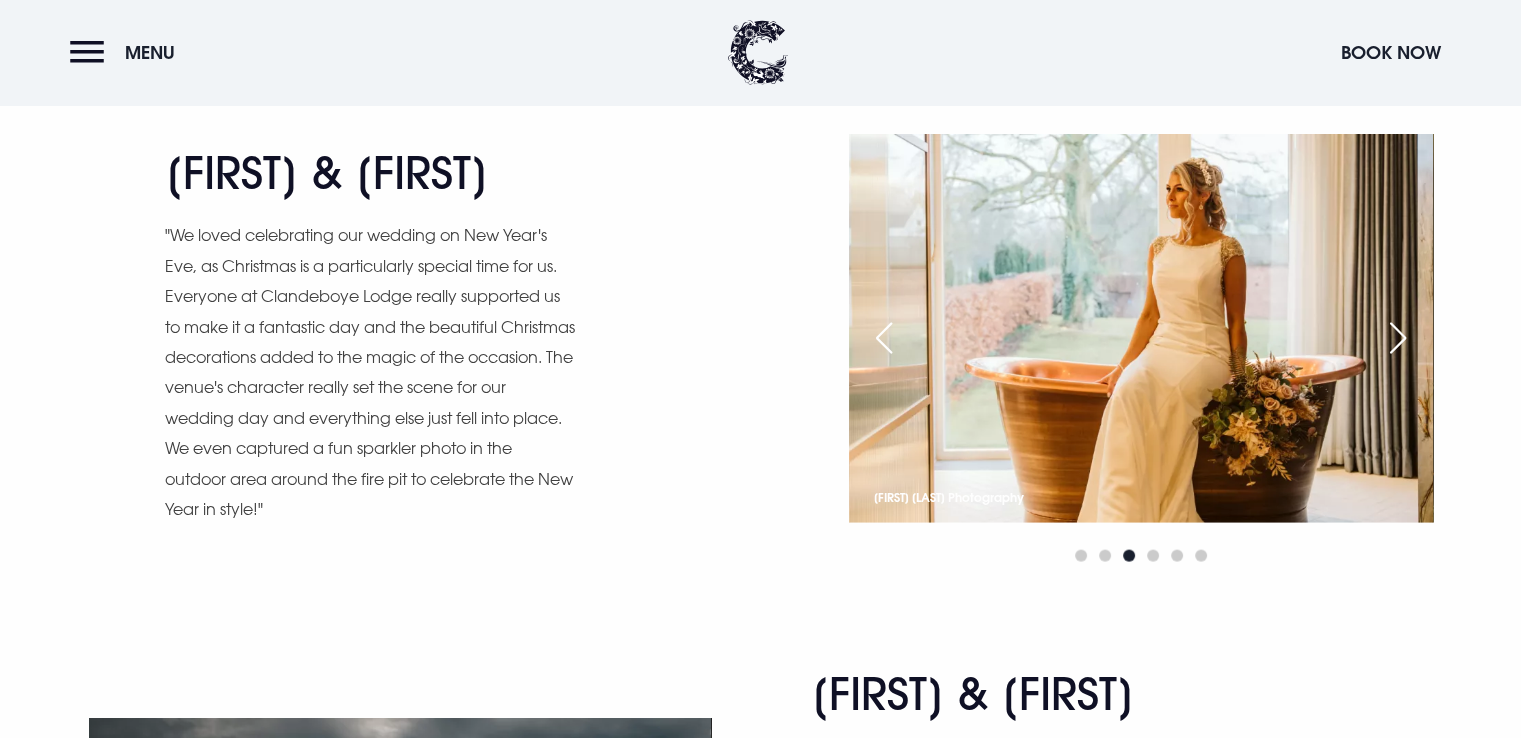 click at bounding box center [1398, 338] 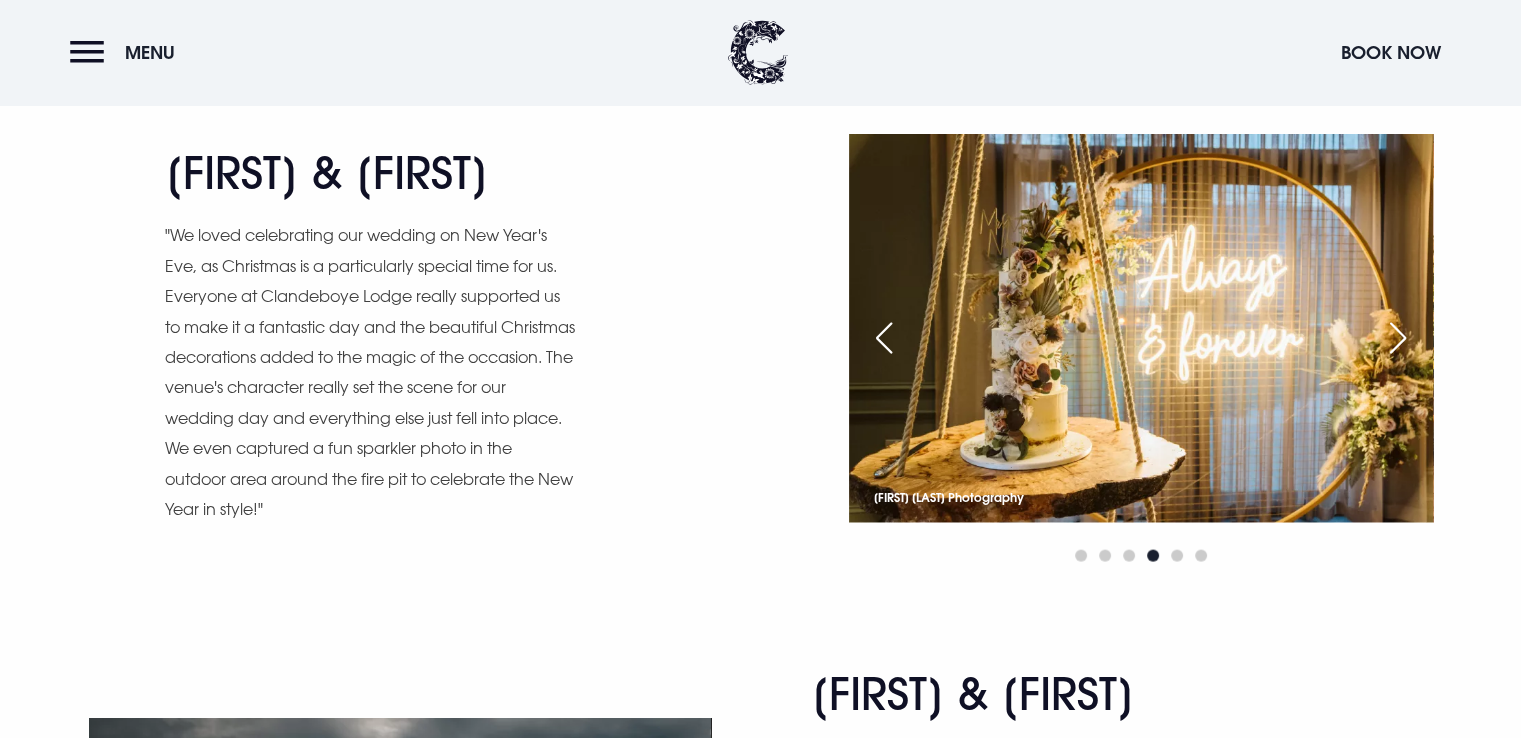 click at bounding box center (1398, 338) 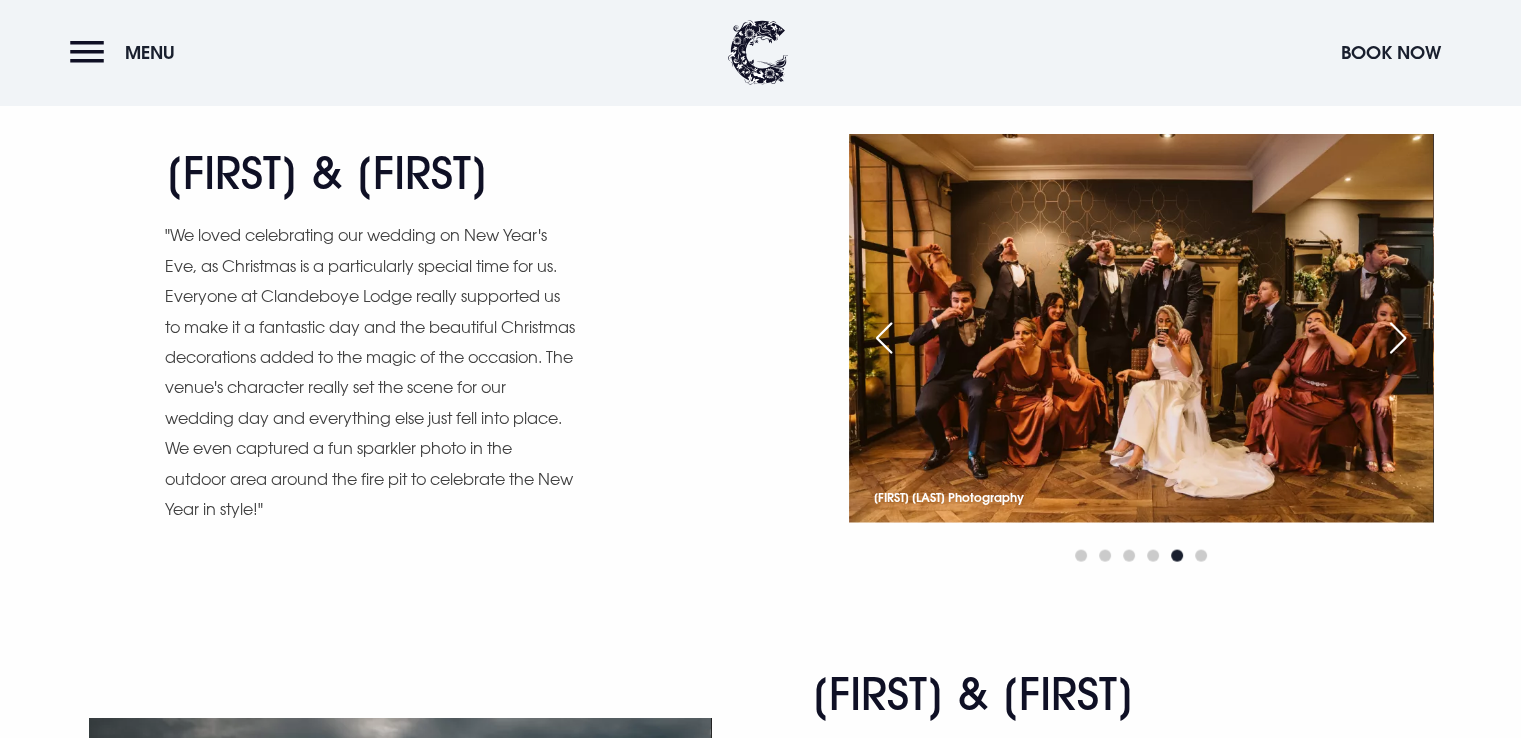 click at bounding box center (1398, 338) 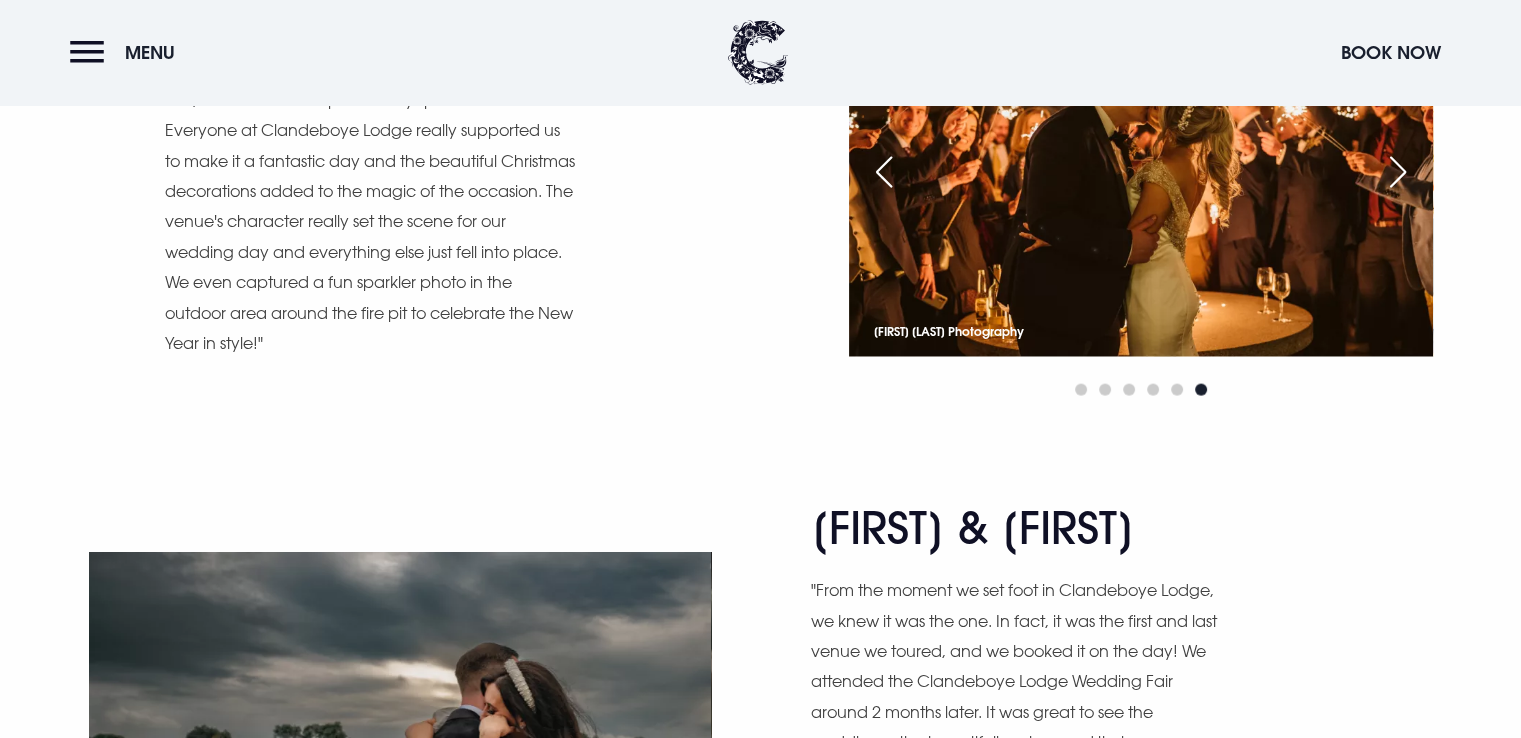 scroll, scrollTop: 4500, scrollLeft: 0, axis: vertical 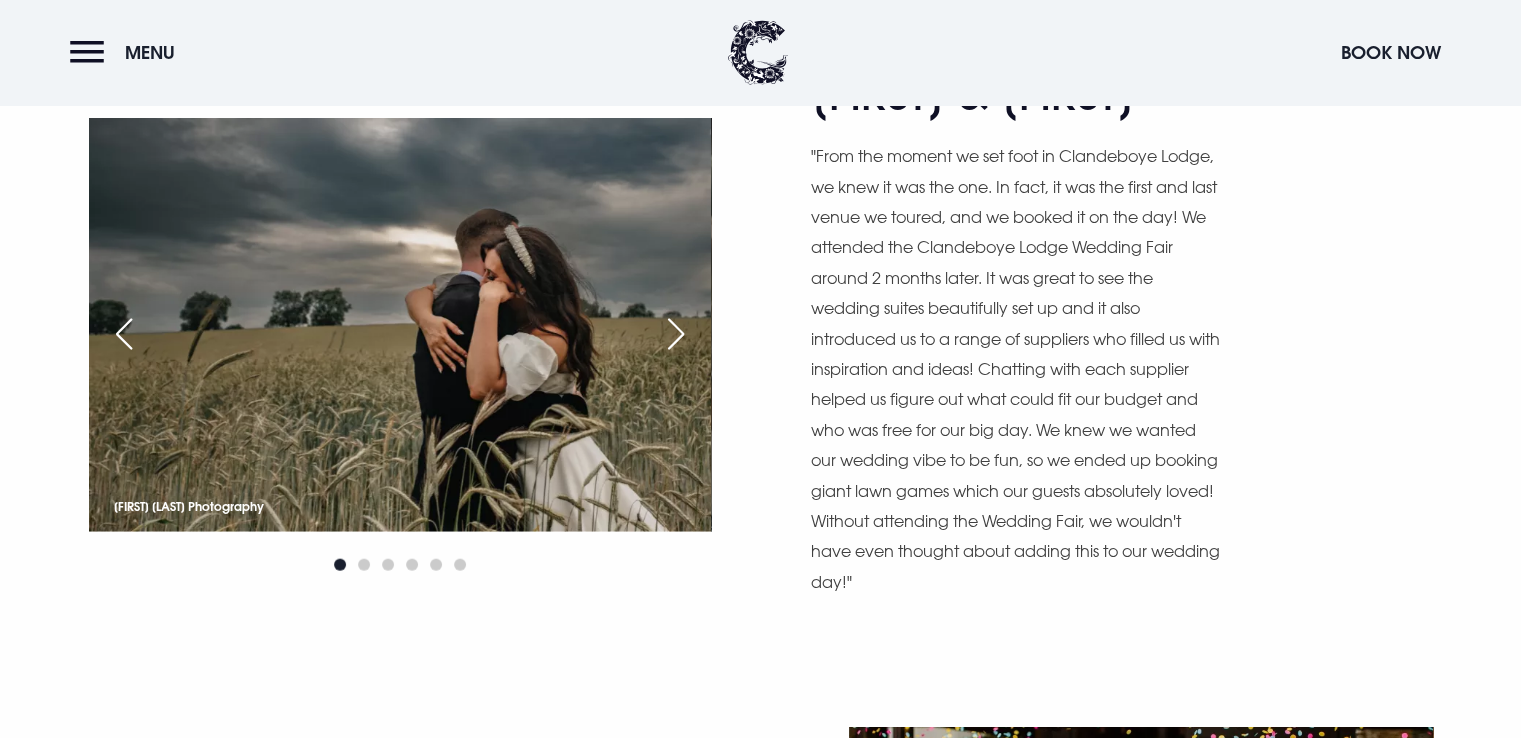 click at bounding box center (676, 334) 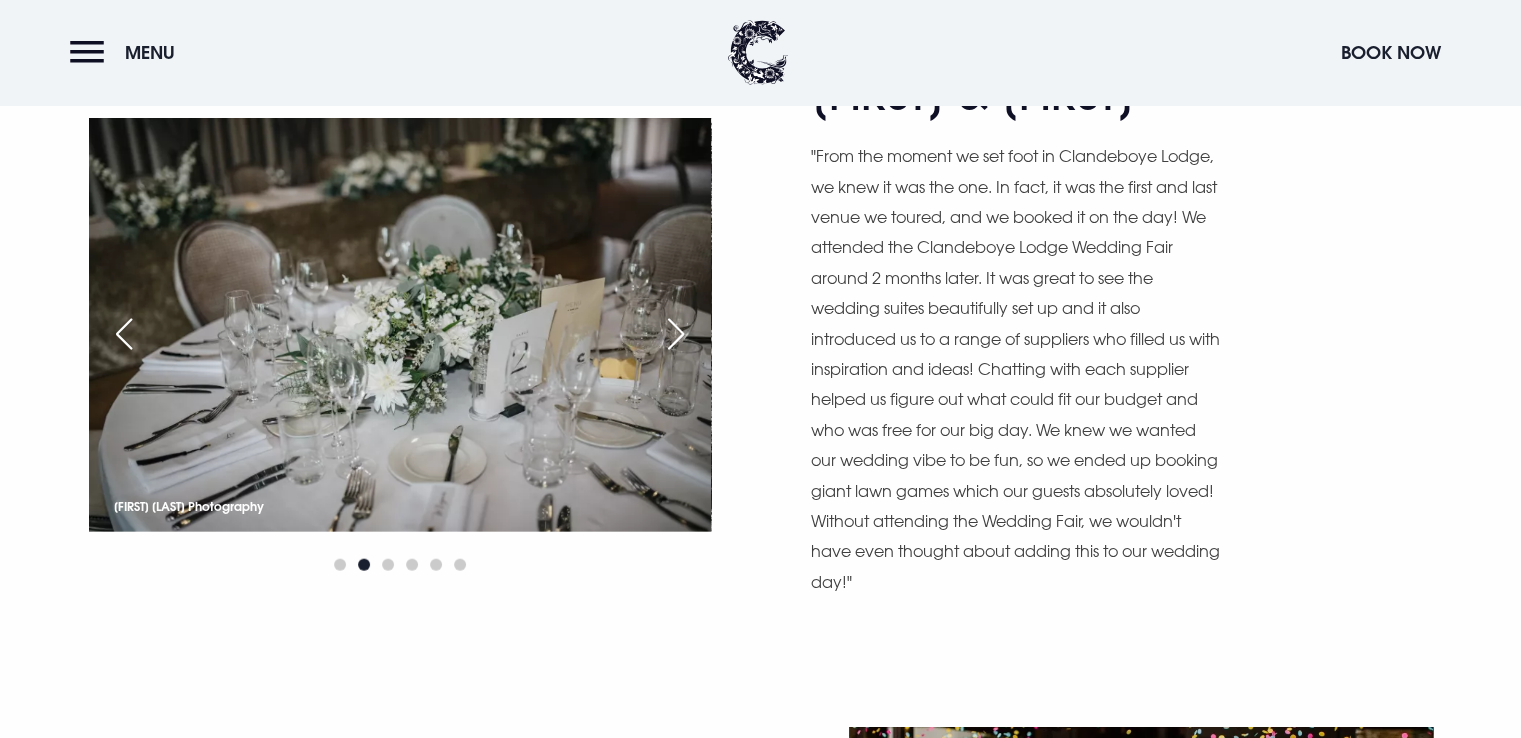 click at bounding box center (676, 334) 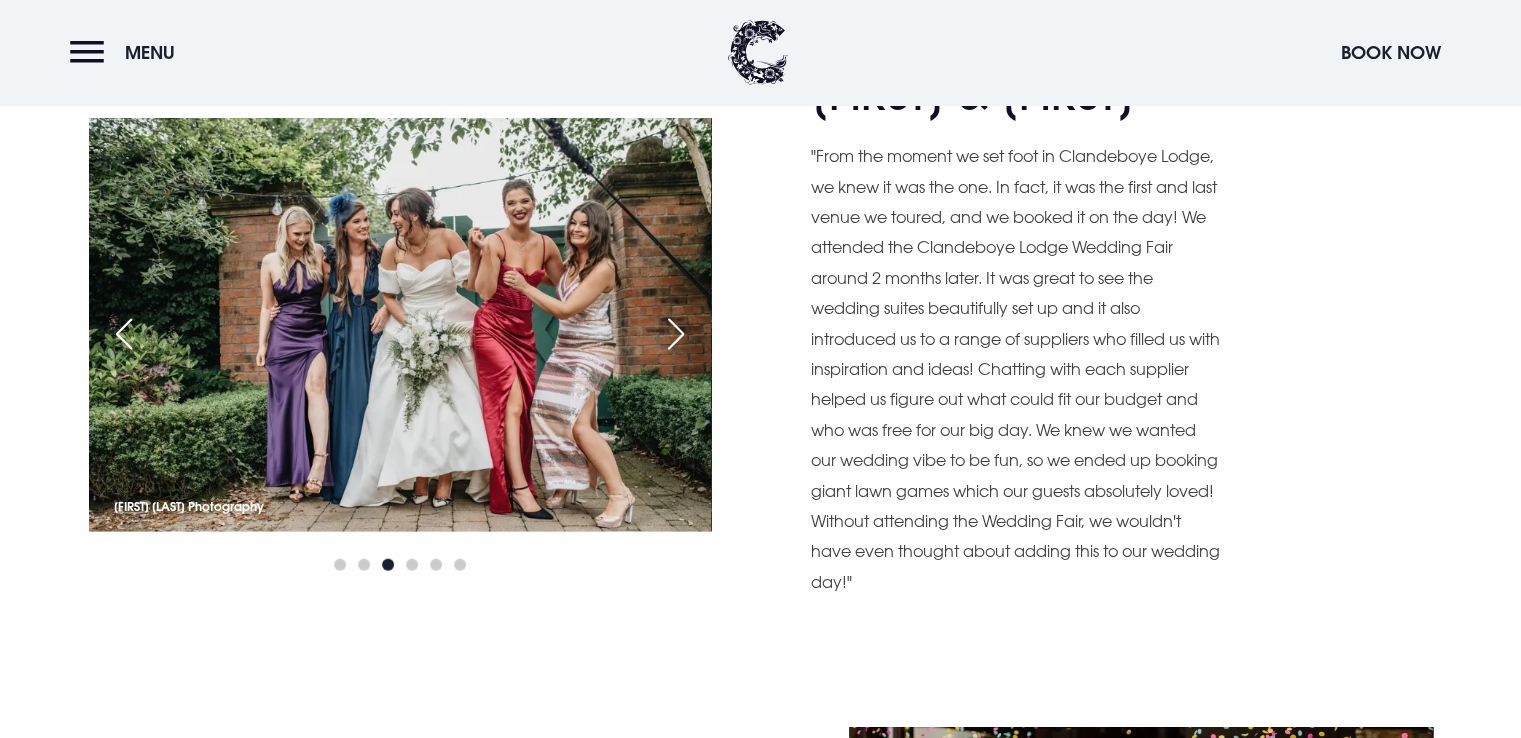 click at bounding box center (676, 334) 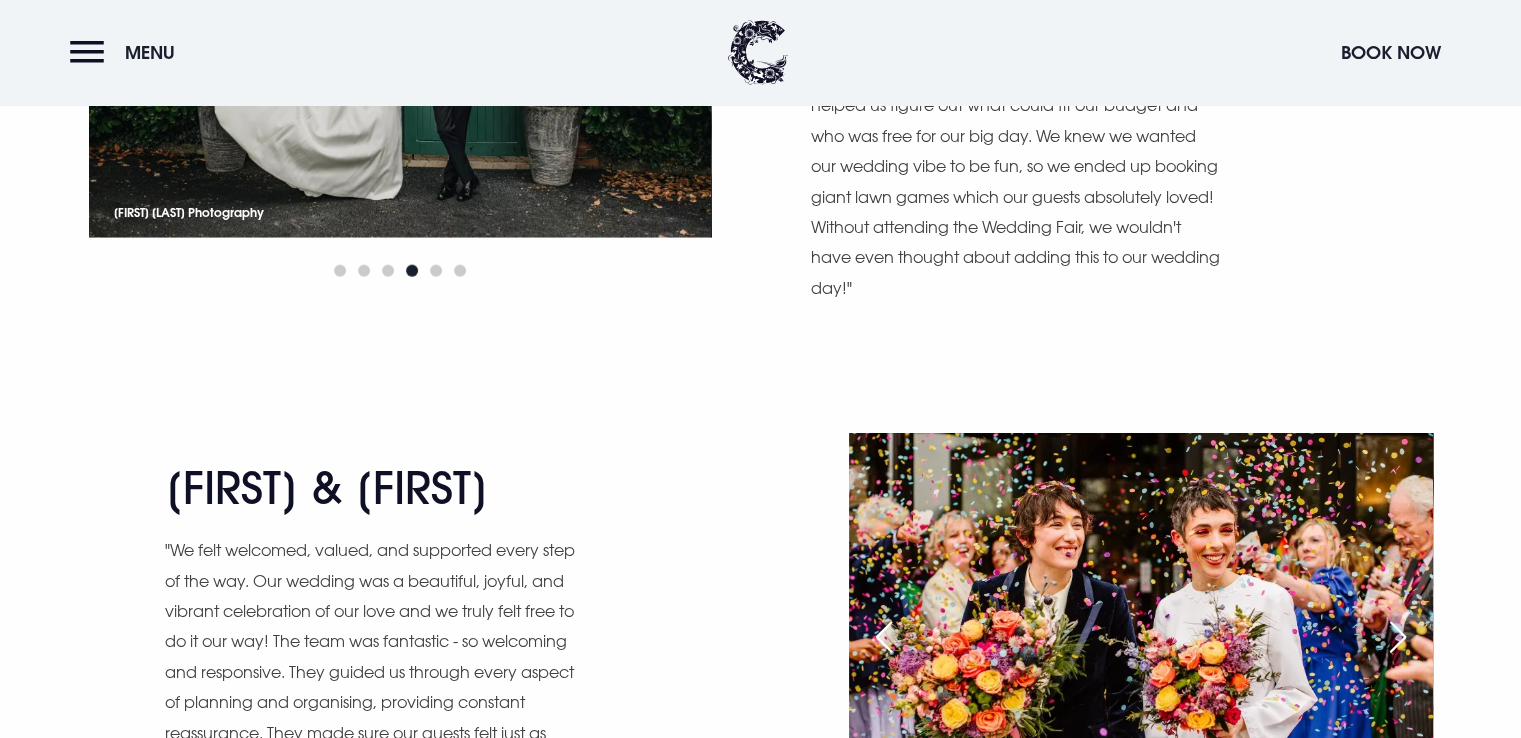 scroll, scrollTop: 5100, scrollLeft: 0, axis: vertical 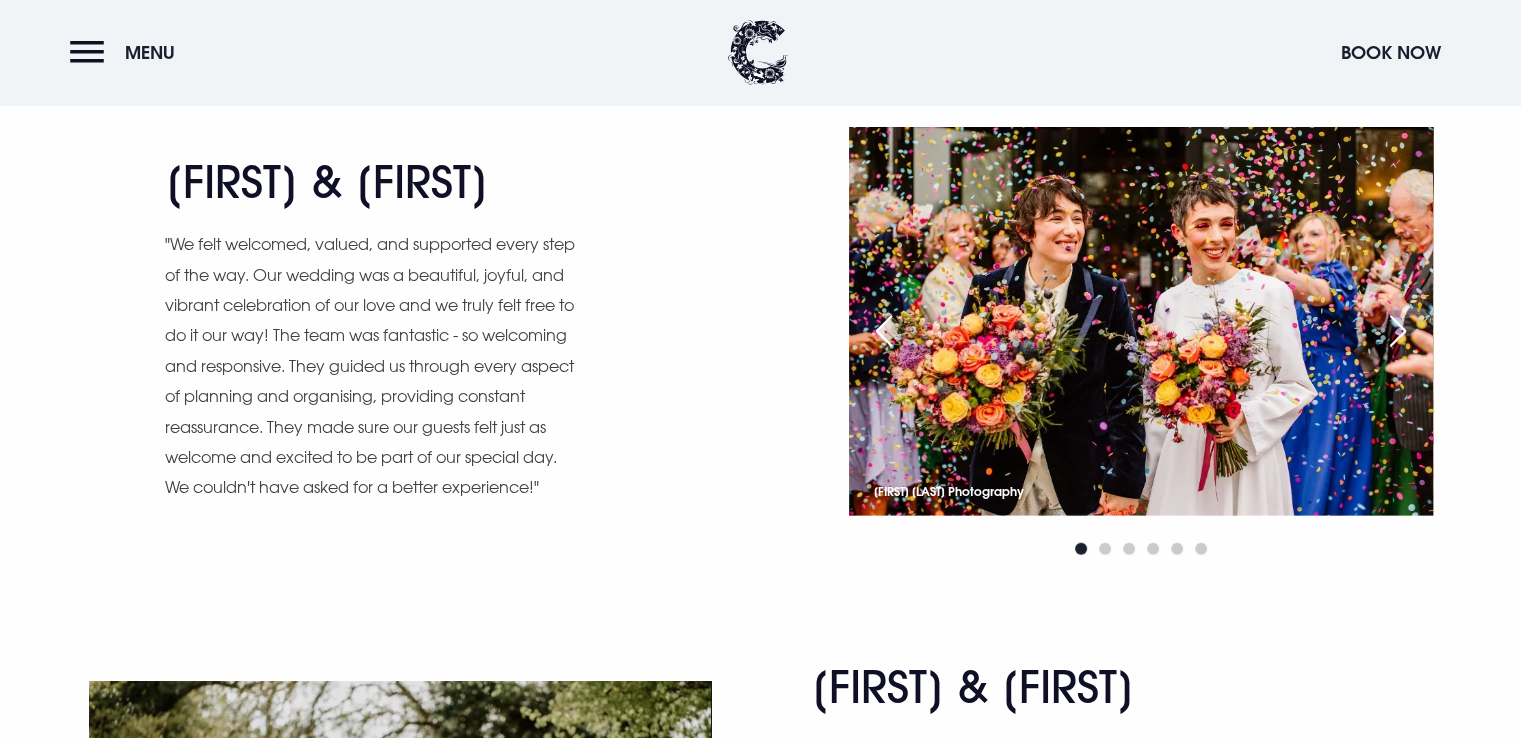 click at bounding box center [1398, 331] 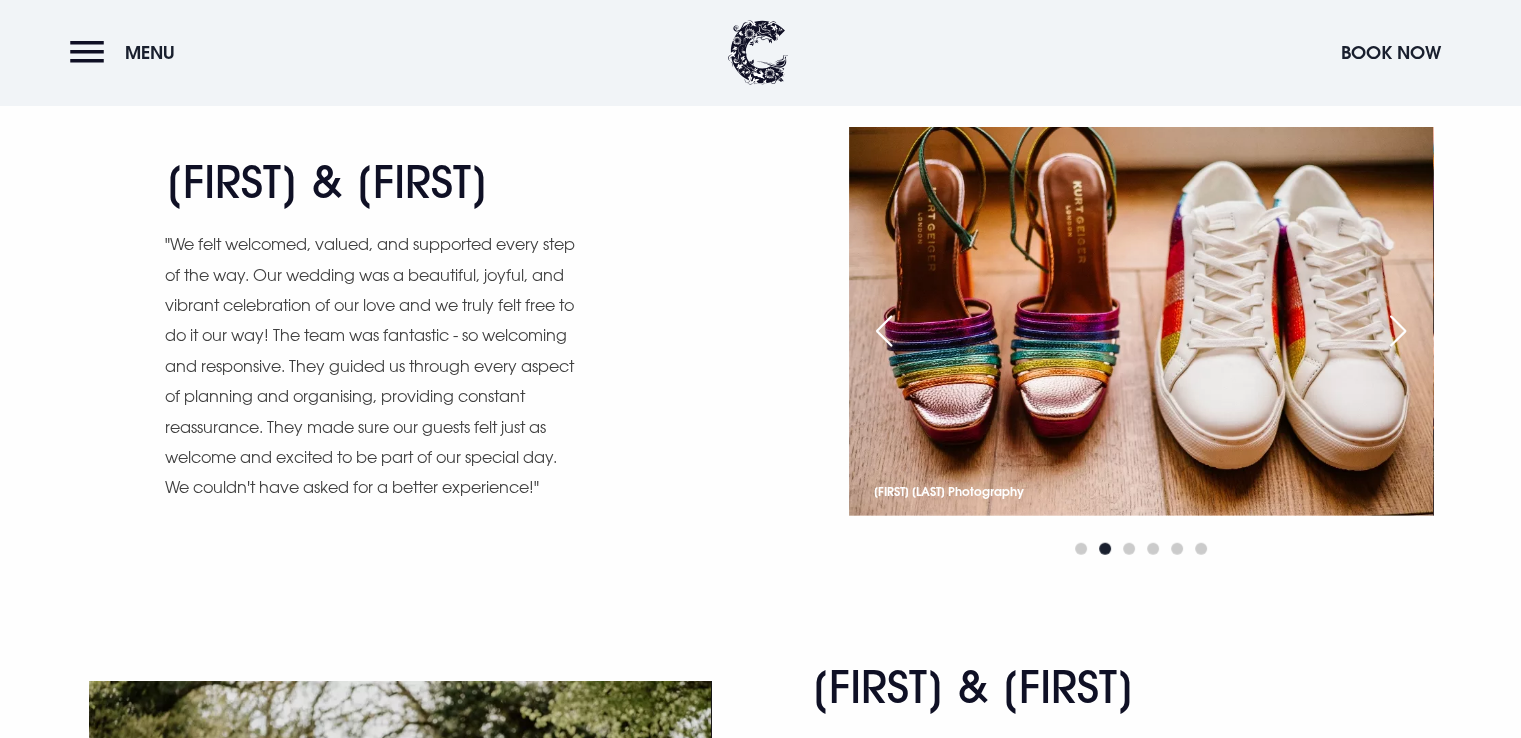 click at bounding box center [1398, 331] 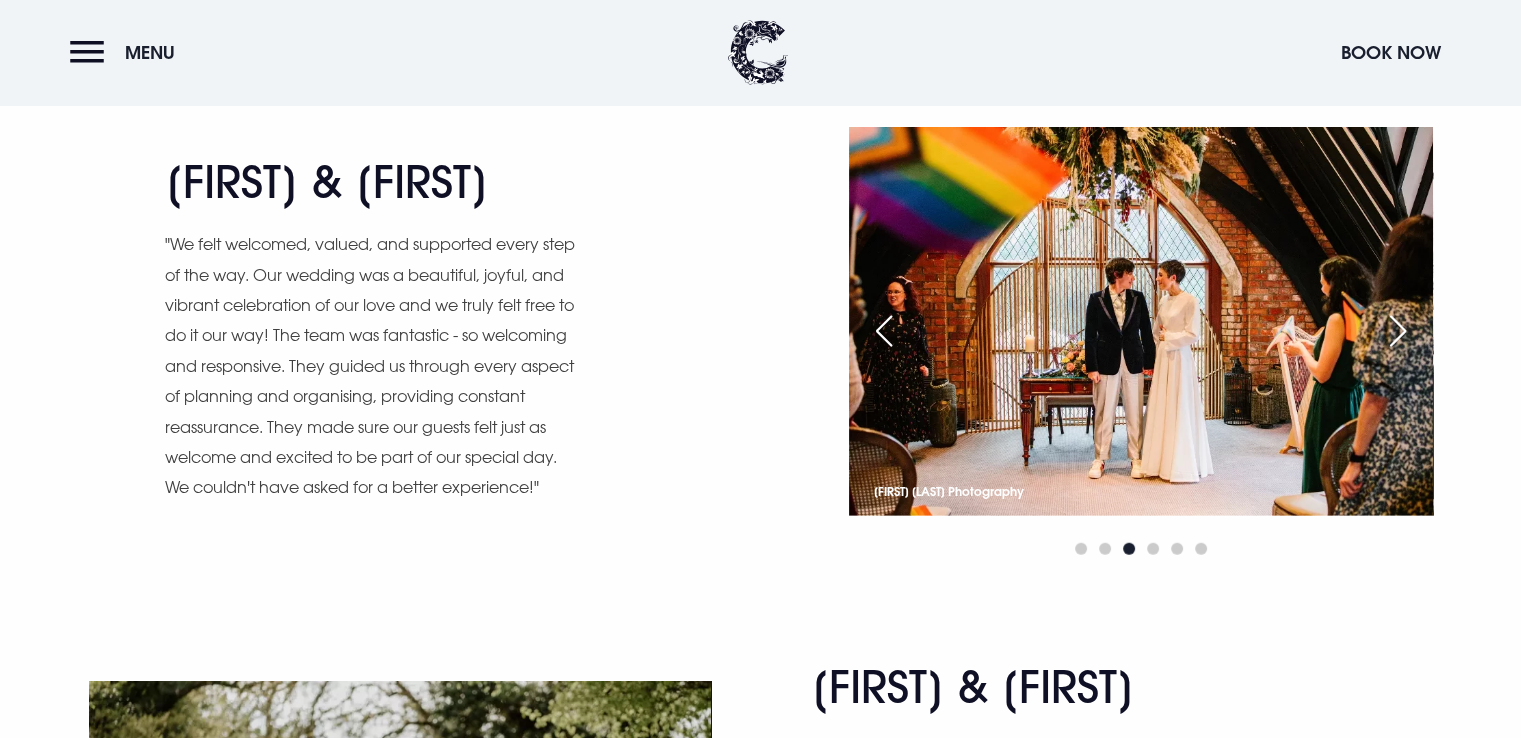 click at bounding box center (1398, 331) 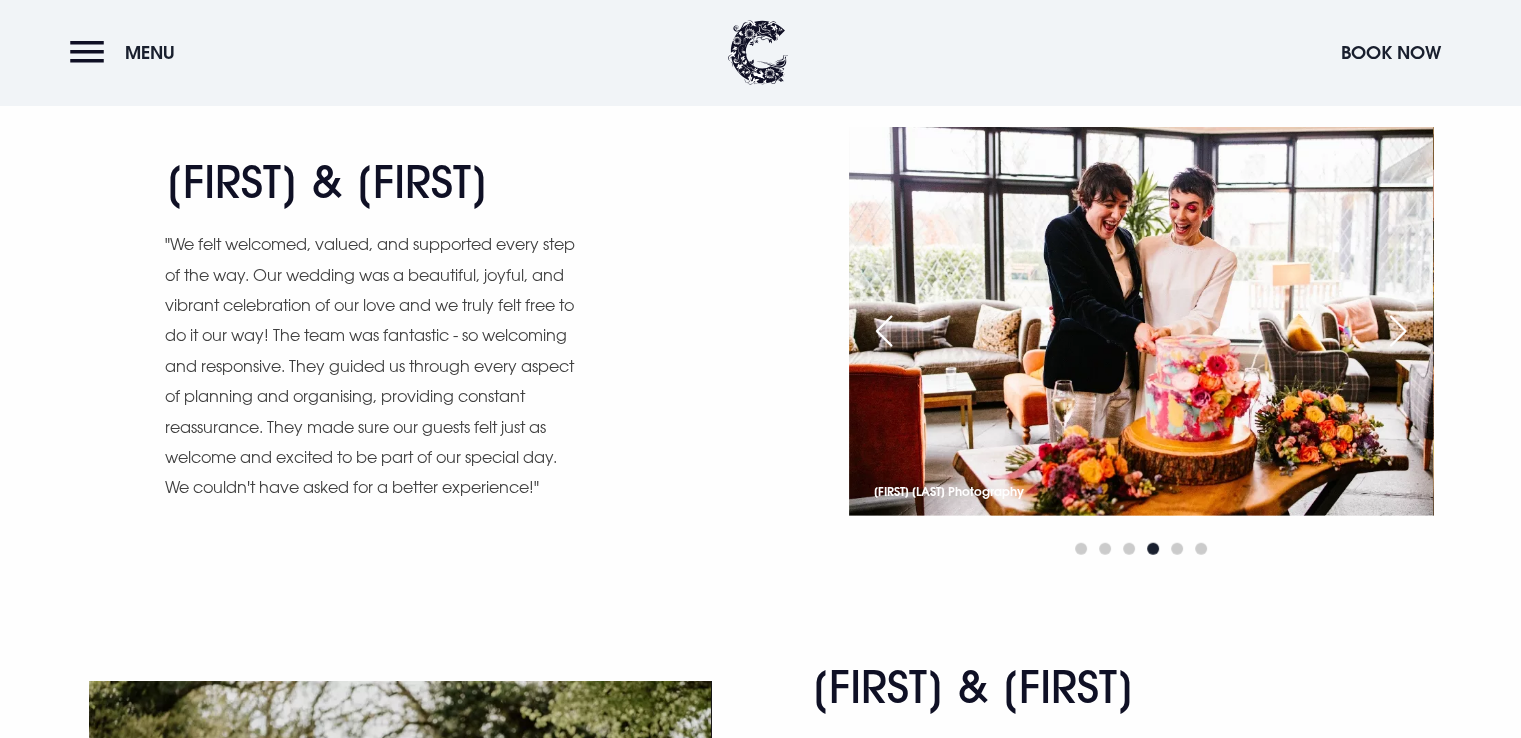 click at bounding box center [1398, 331] 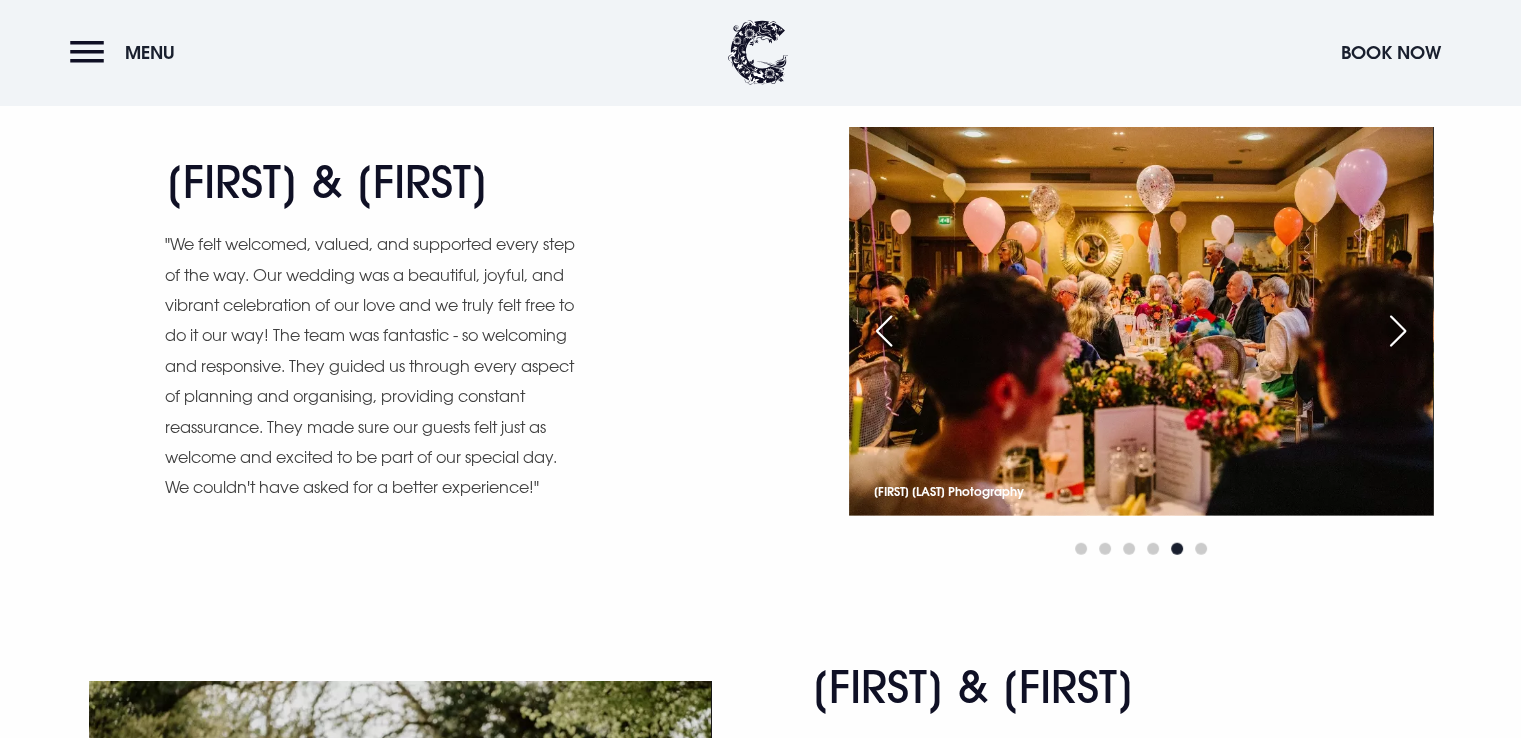 click at bounding box center [1398, 331] 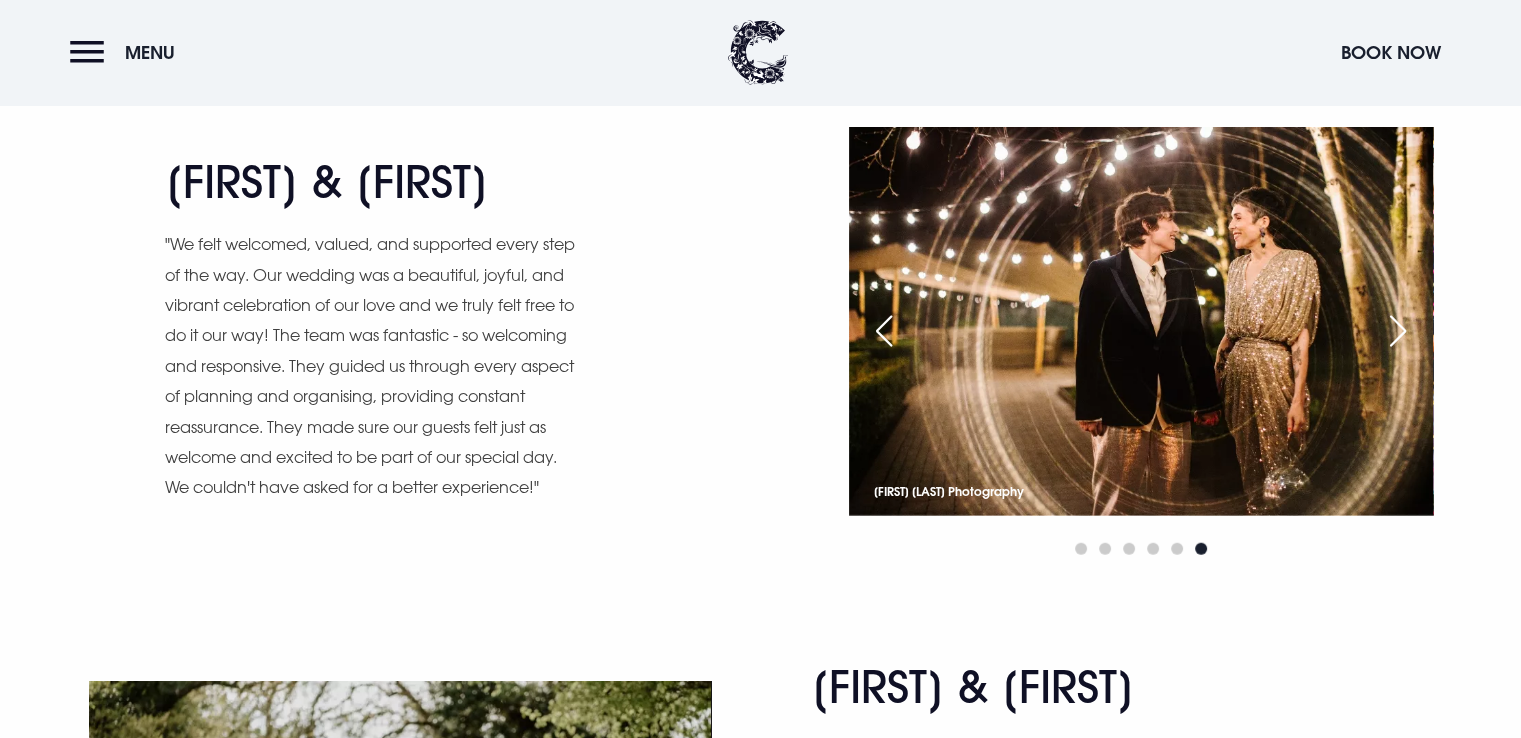 click at bounding box center [1398, 331] 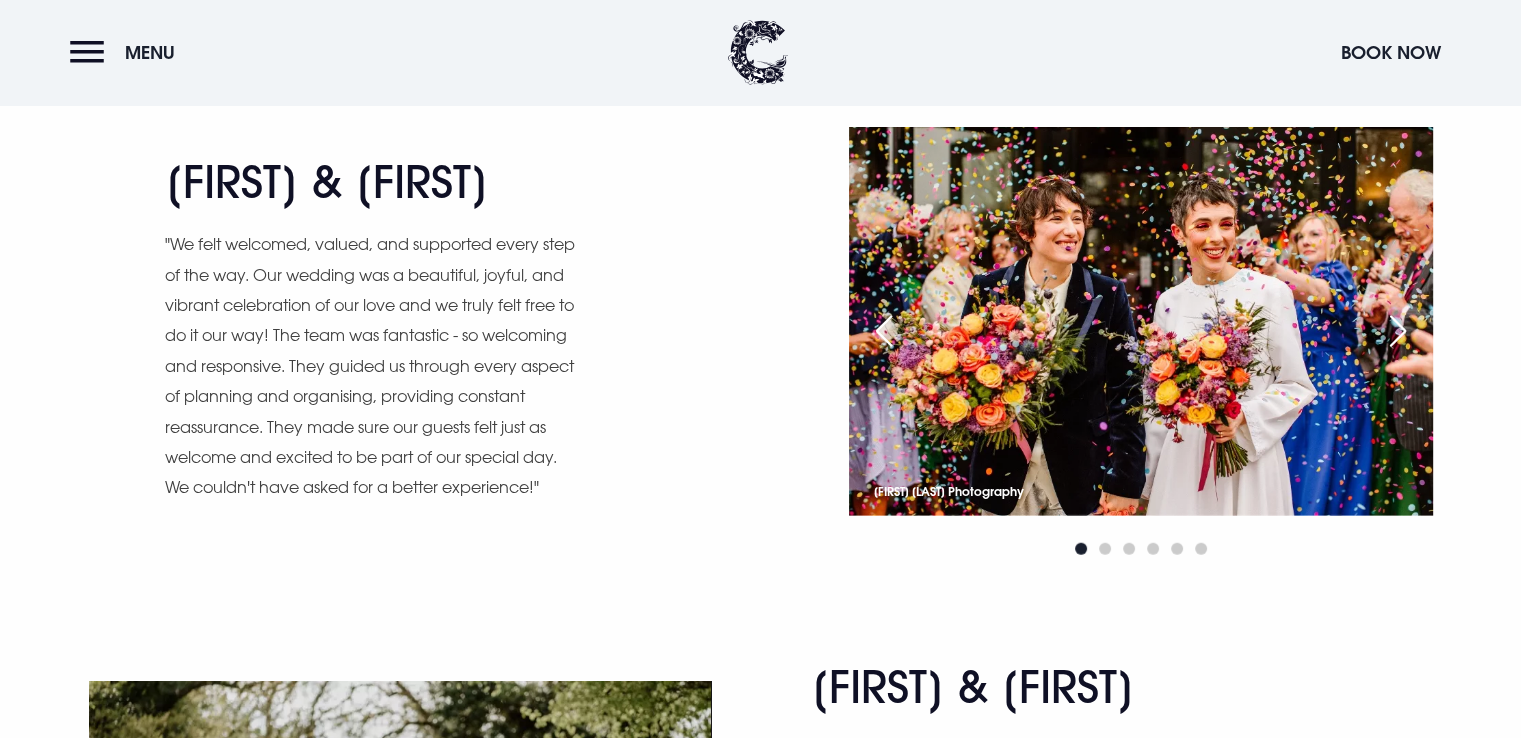 click at bounding box center [1398, 331] 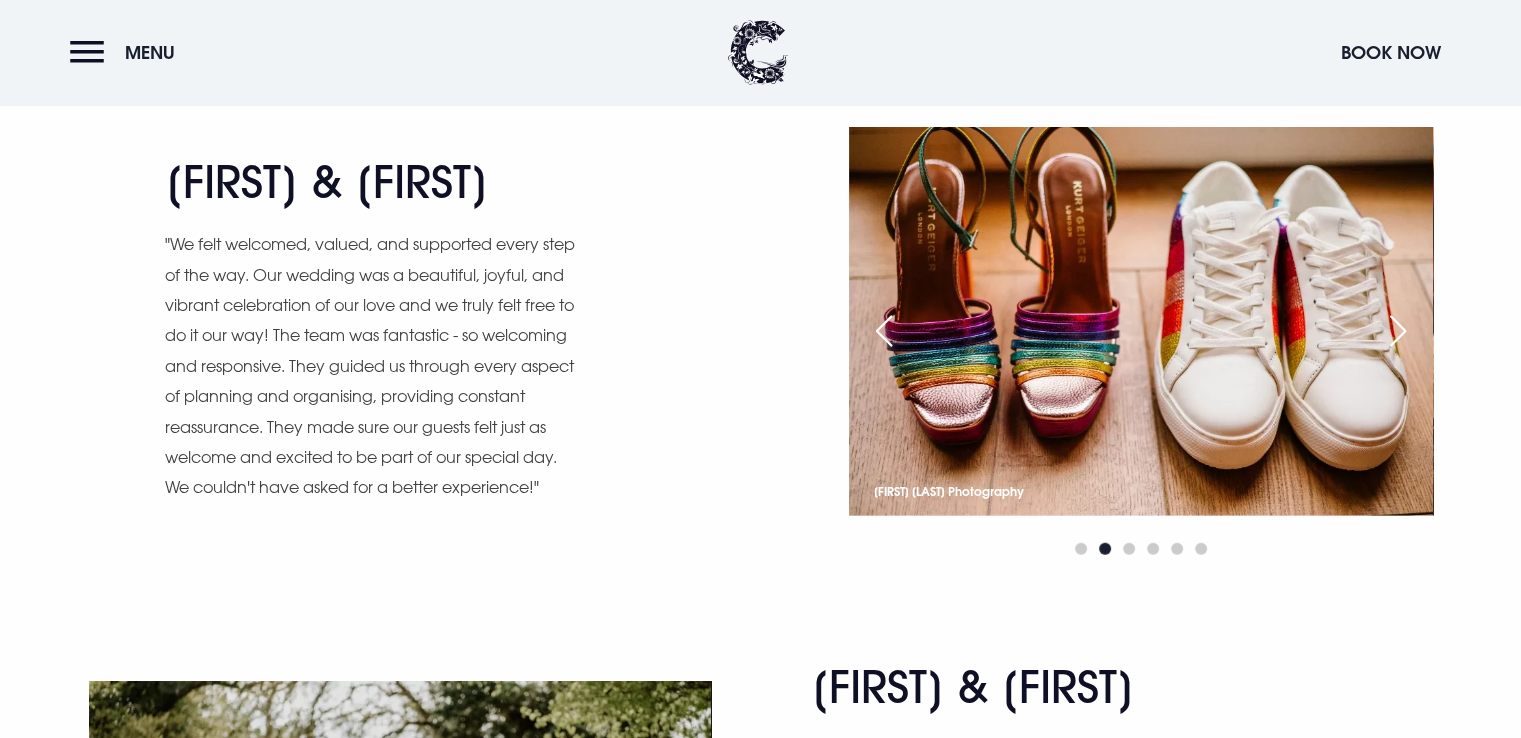 scroll, scrollTop: 5700, scrollLeft: 0, axis: vertical 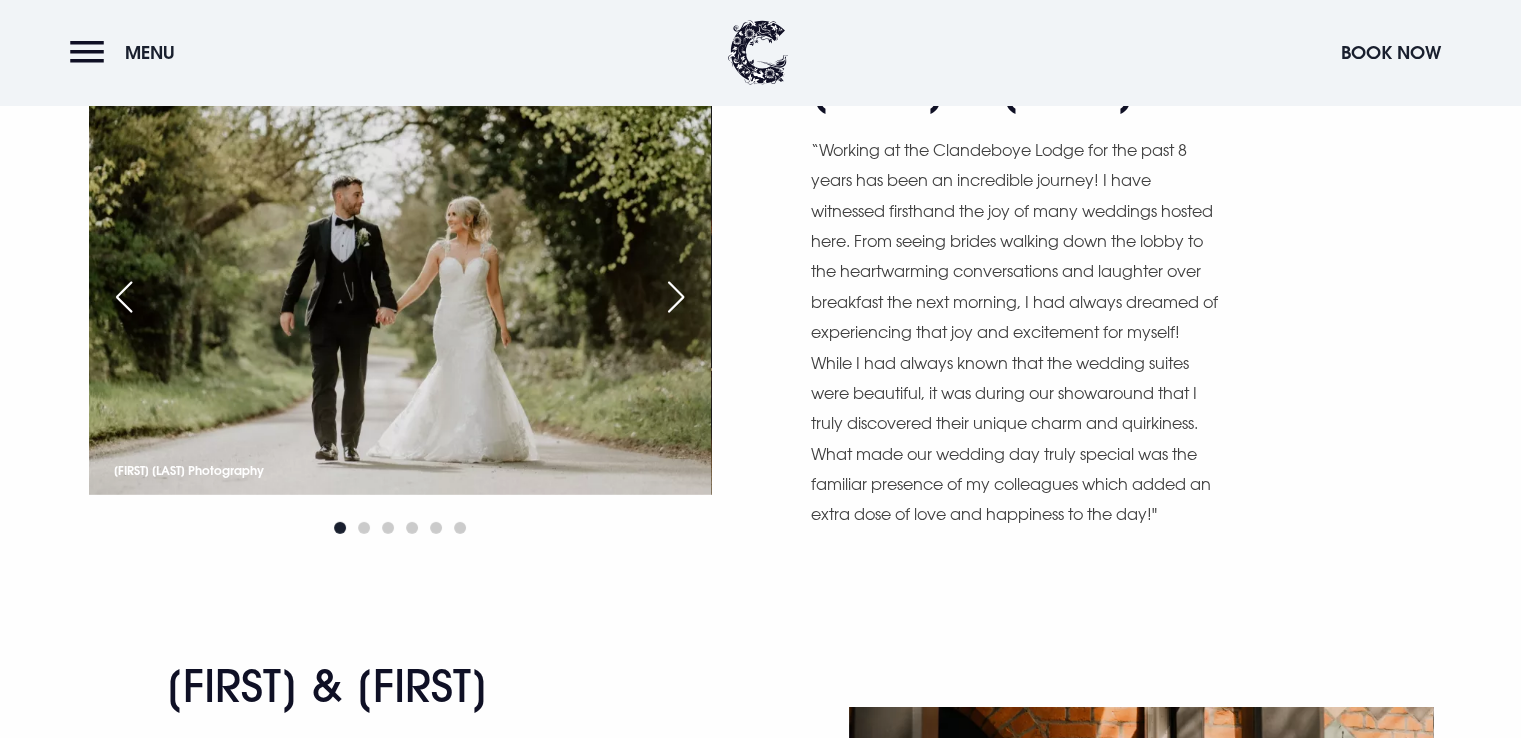 click at bounding box center [676, 297] 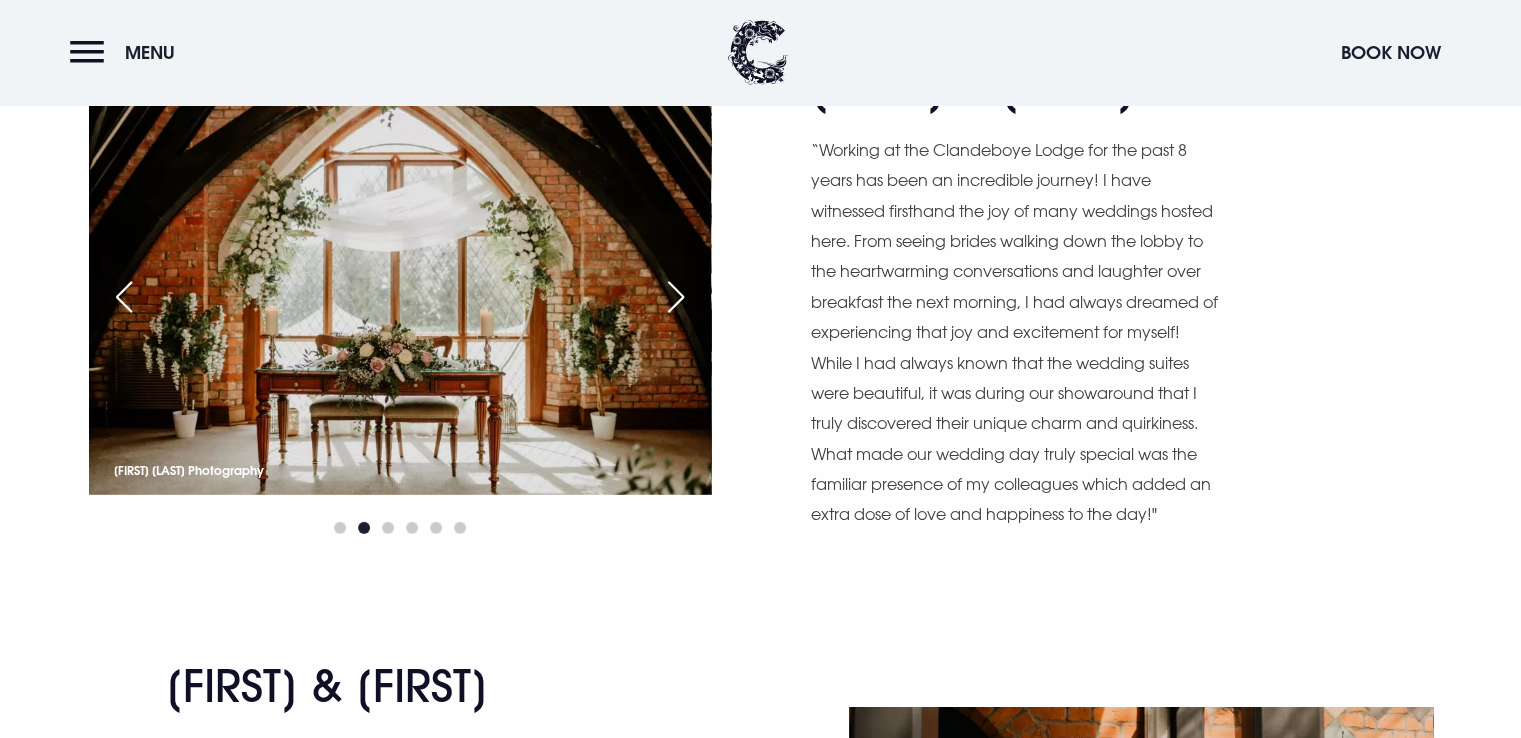 click at bounding box center [676, 297] 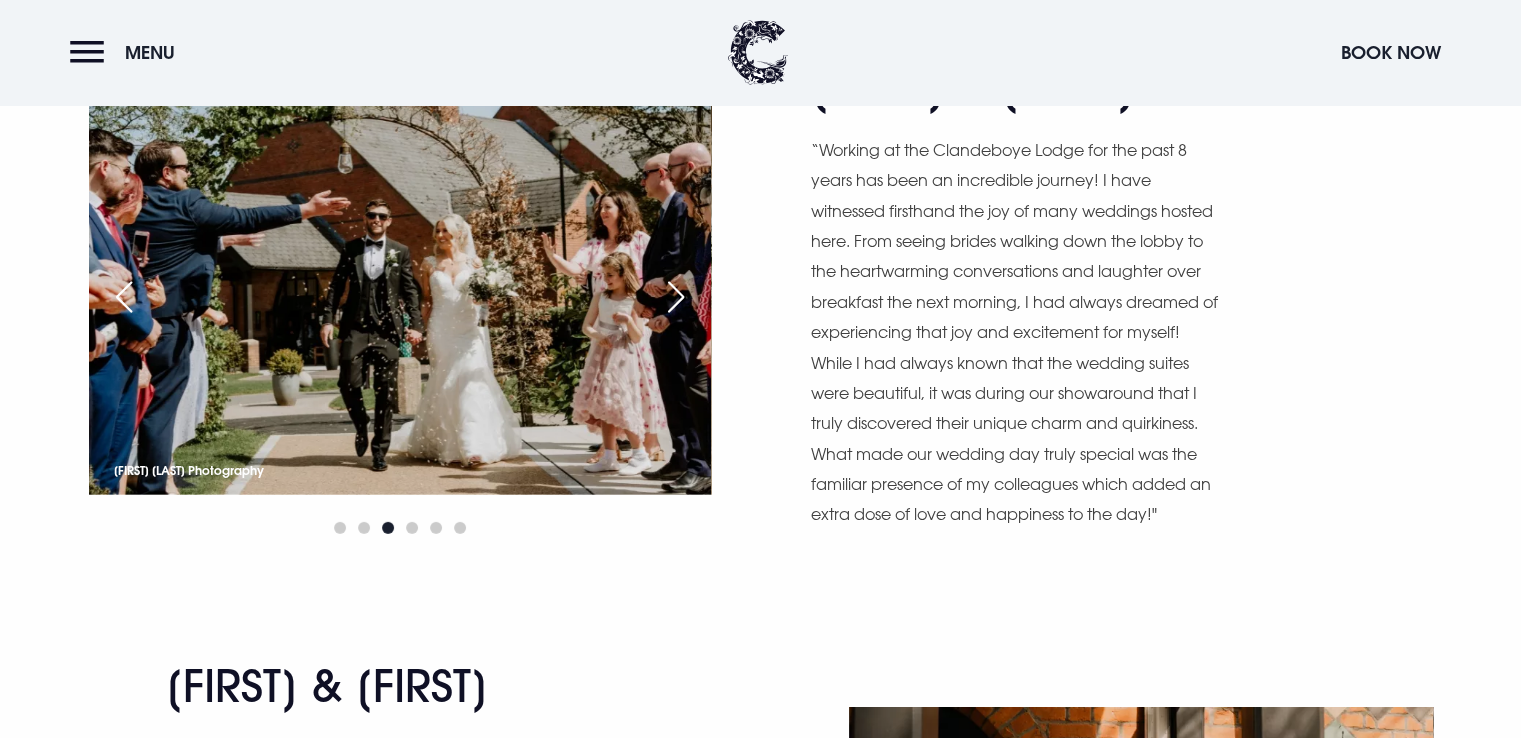 click at bounding box center [676, 297] 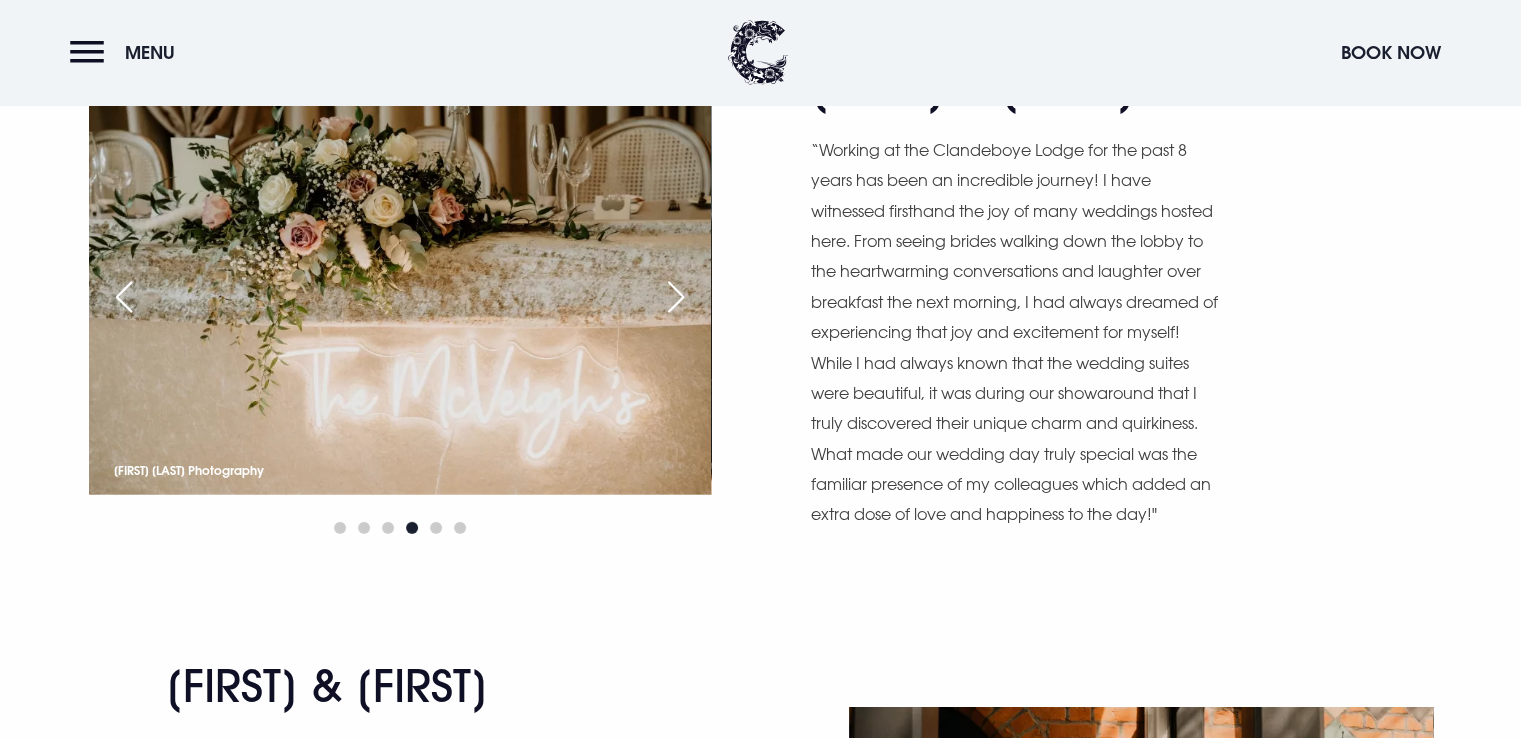 scroll, scrollTop: 6300, scrollLeft: 0, axis: vertical 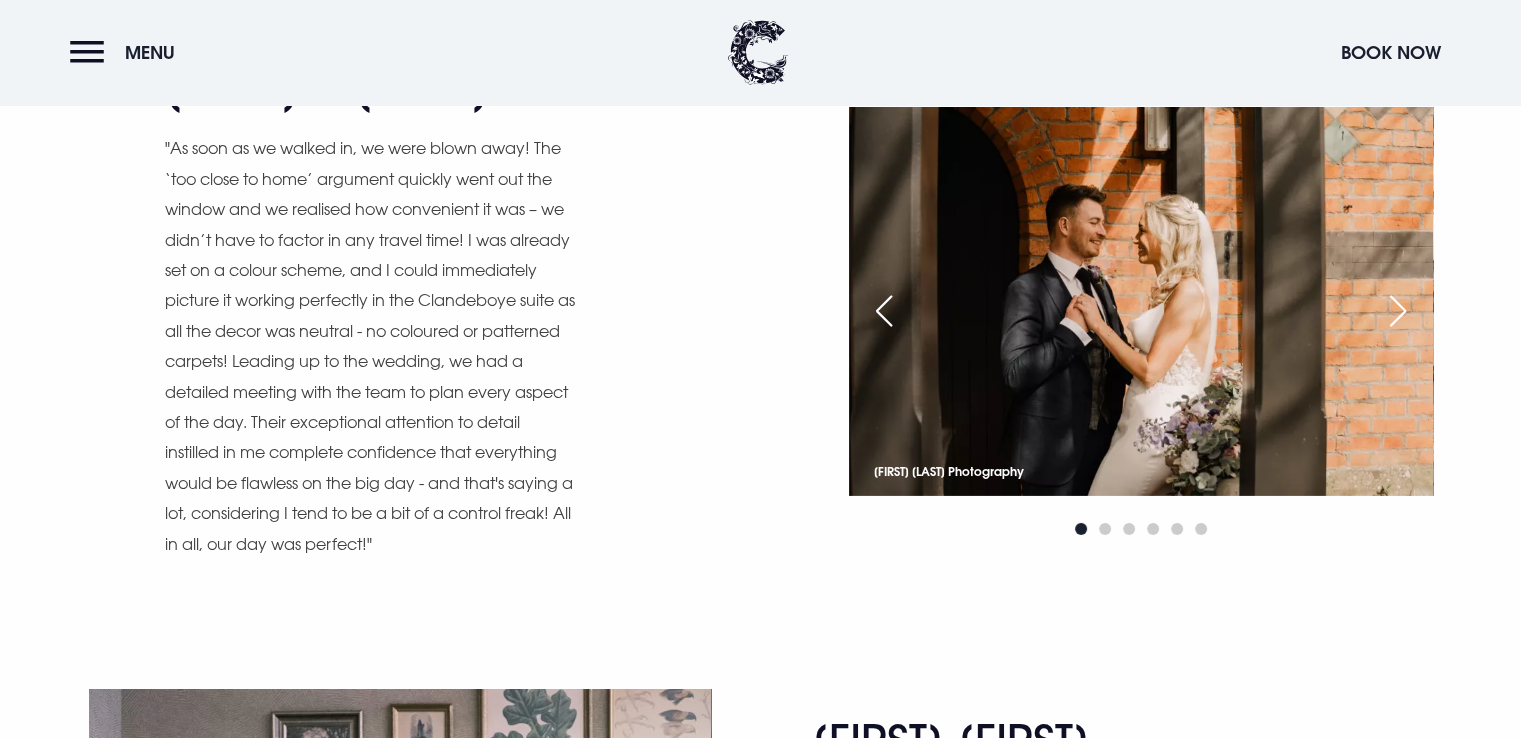 click at bounding box center [1398, 311] 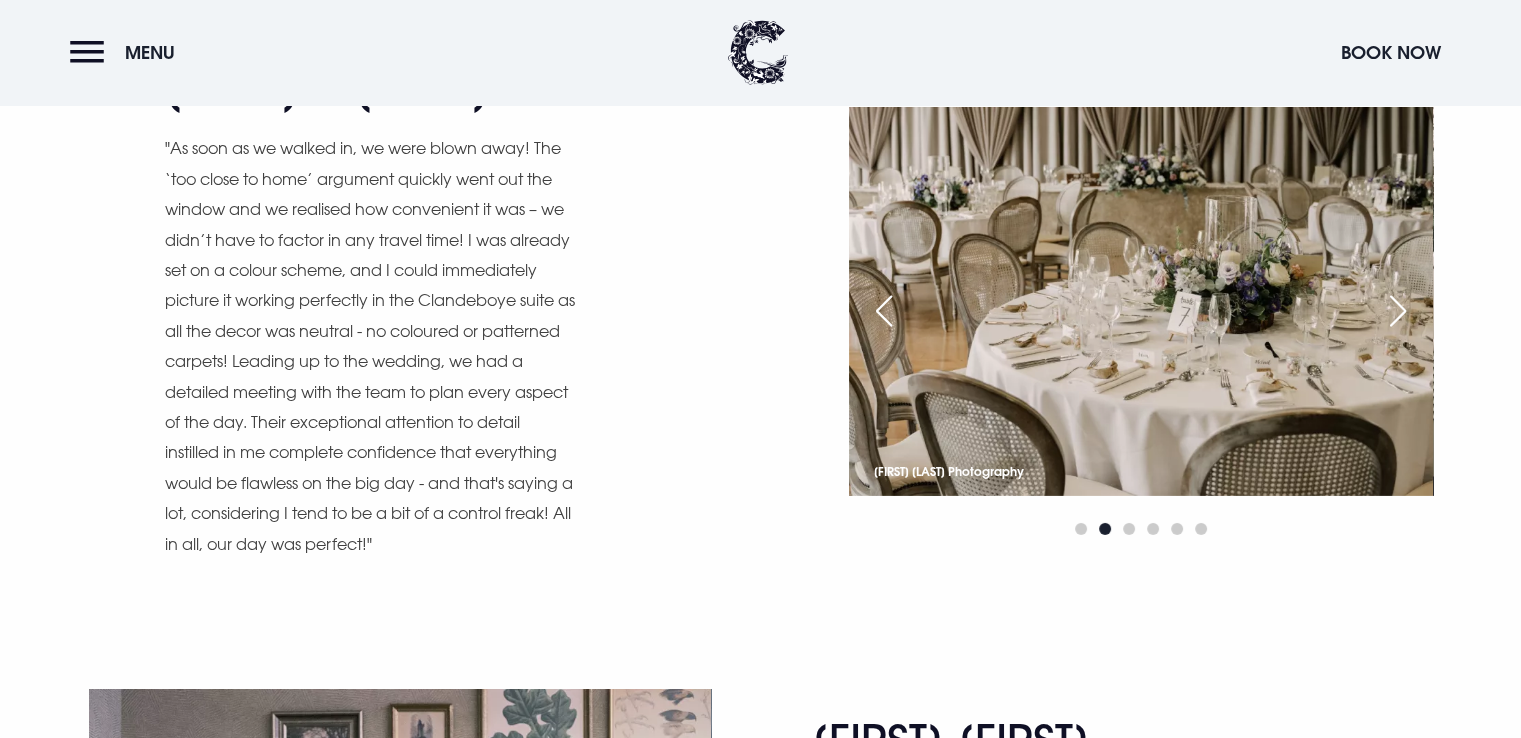 click at bounding box center (1398, 311) 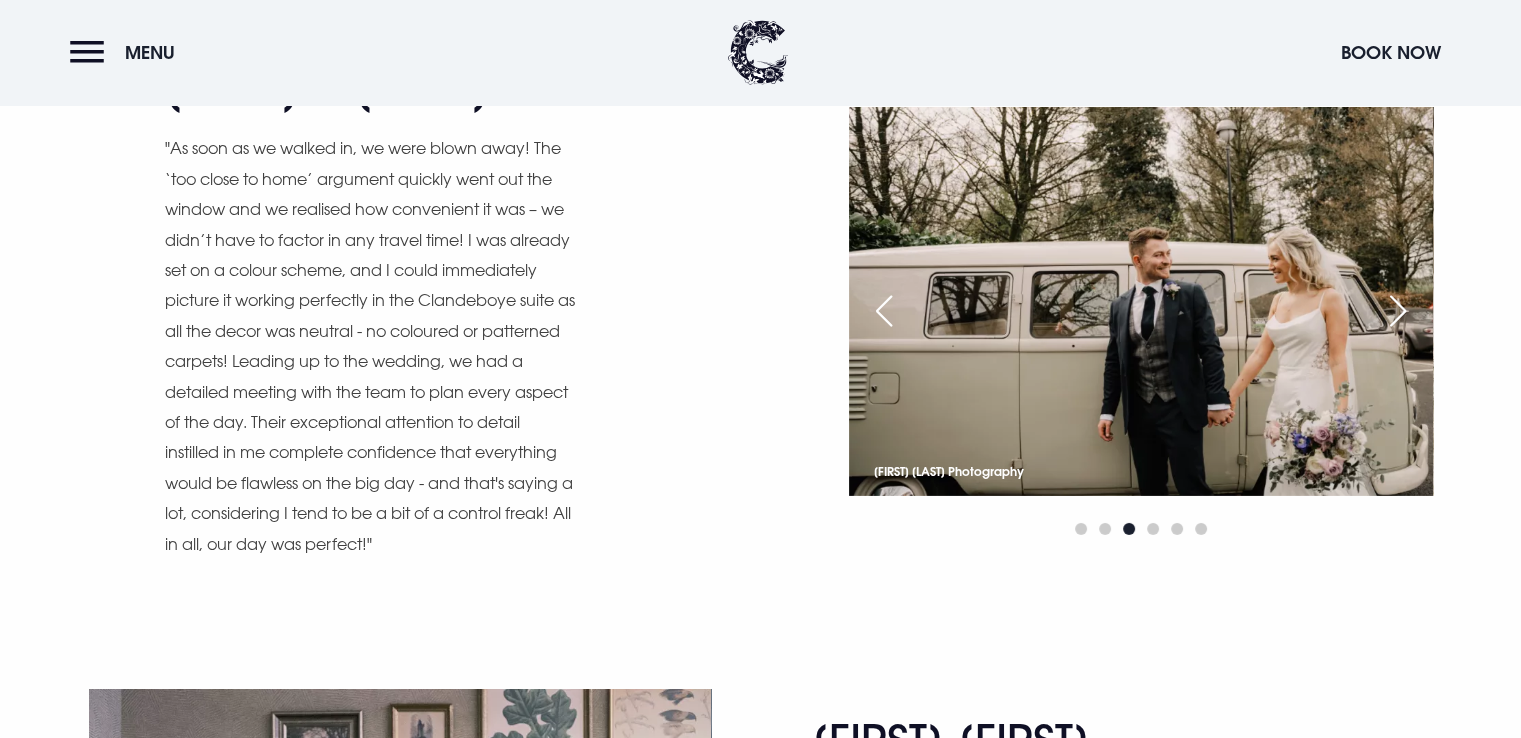 click at bounding box center (1398, 311) 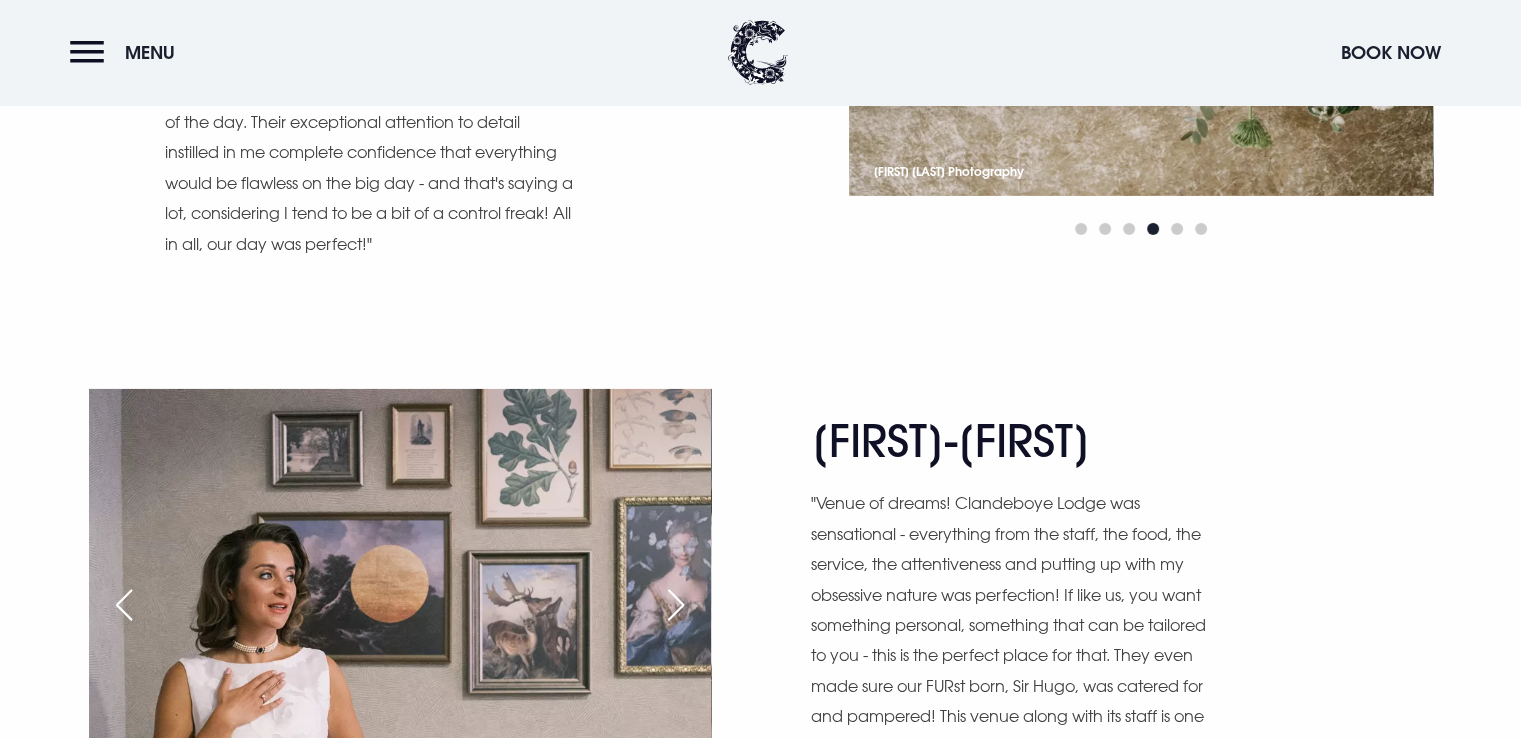 scroll, scrollTop: 7000, scrollLeft: 0, axis: vertical 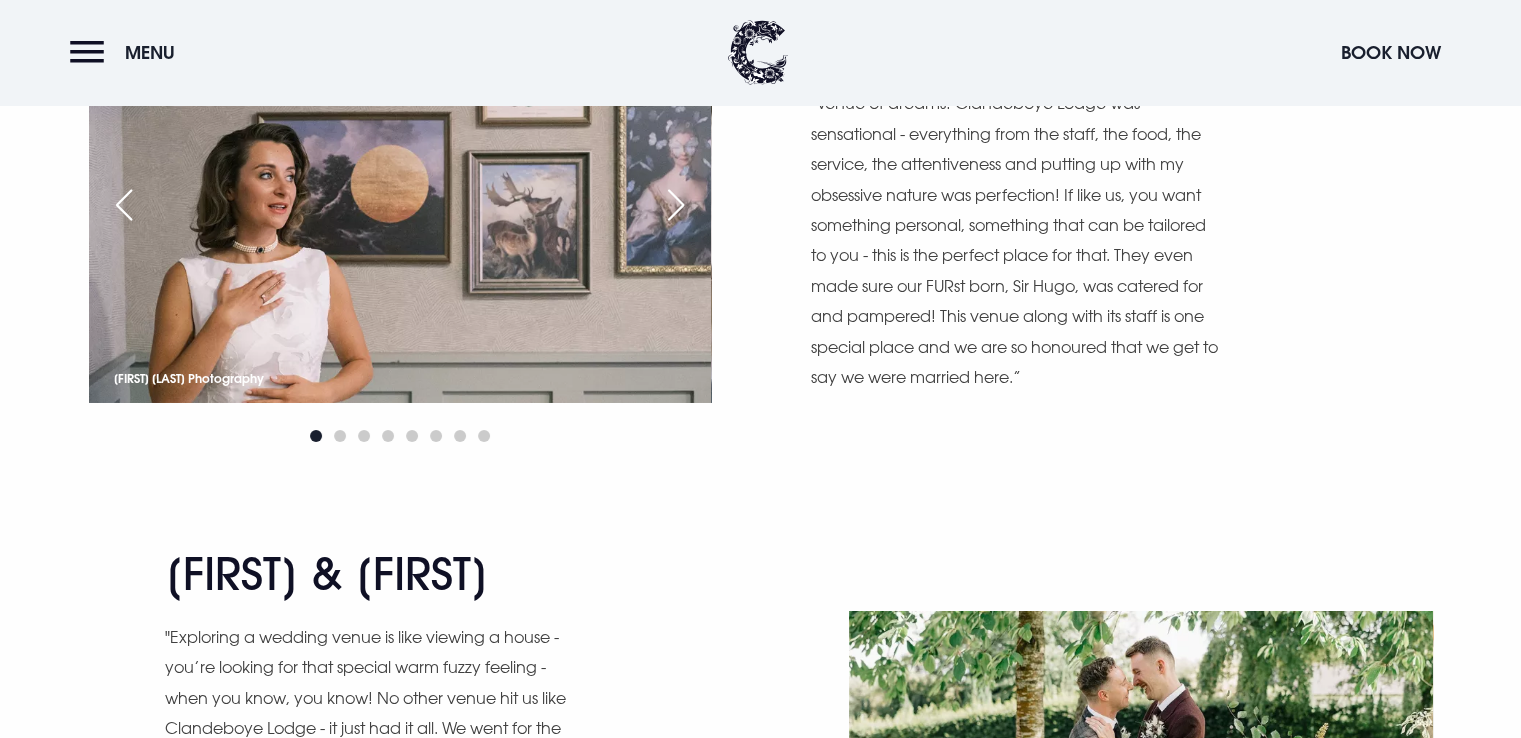 click at bounding box center [676, 205] 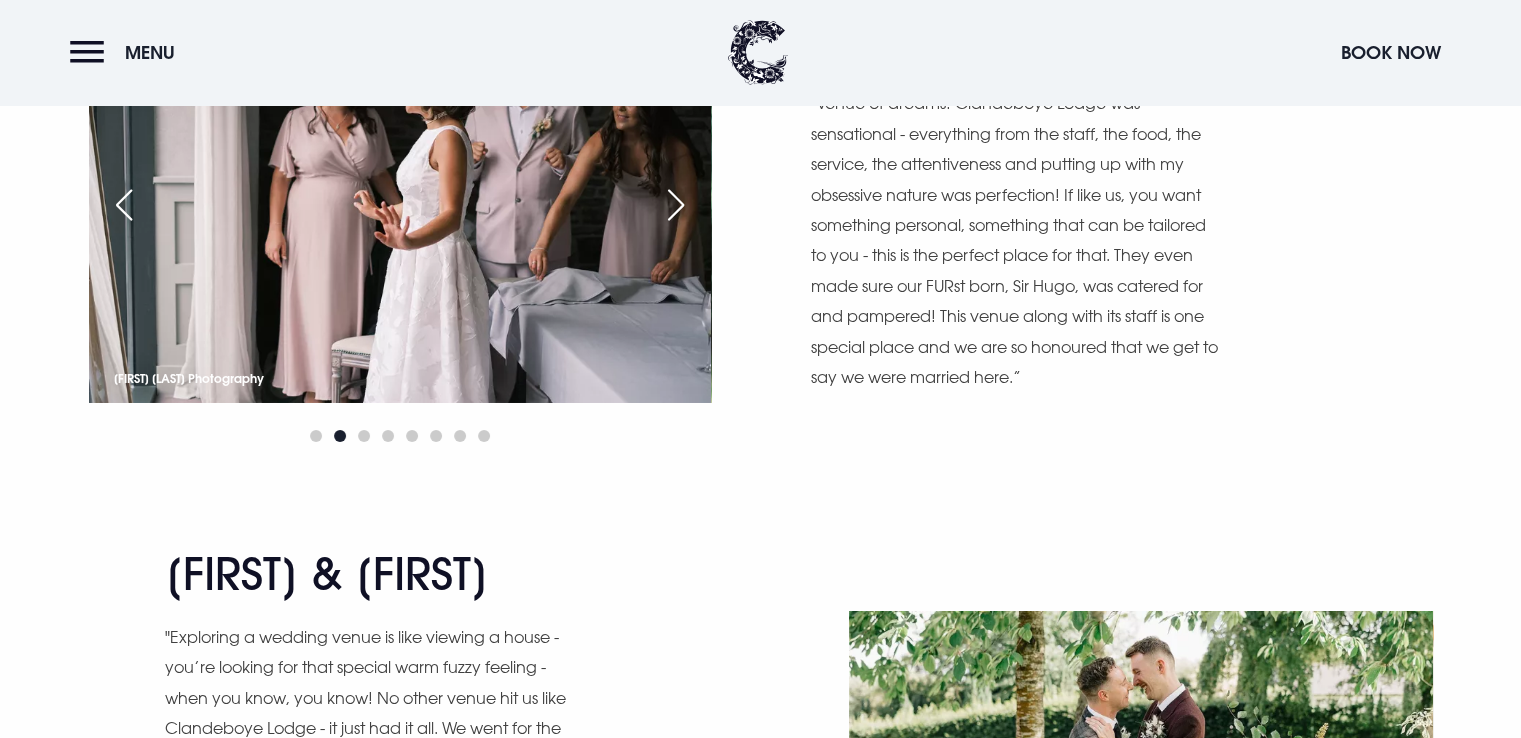 click at bounding box center (676, 205) 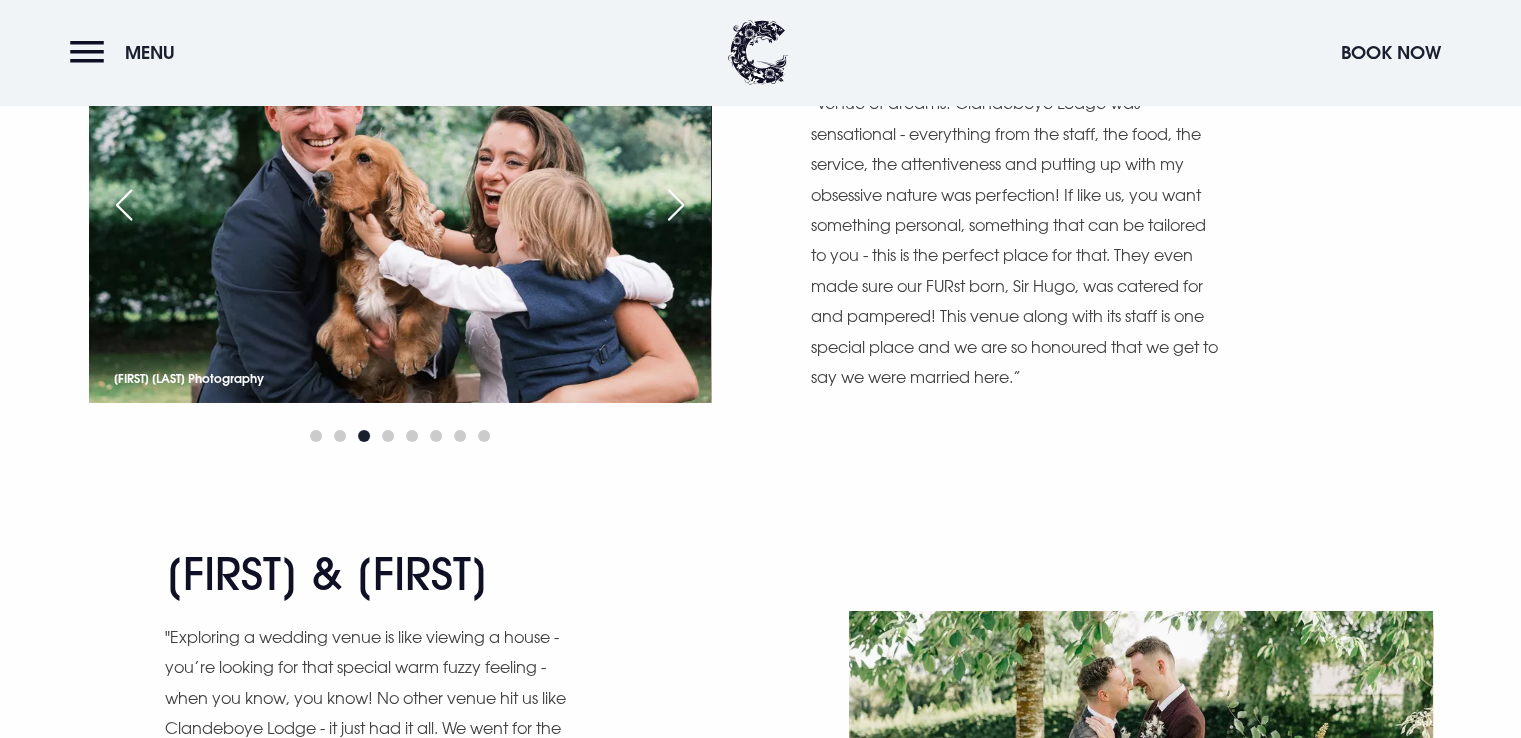 click at bounding box center [676, 205] 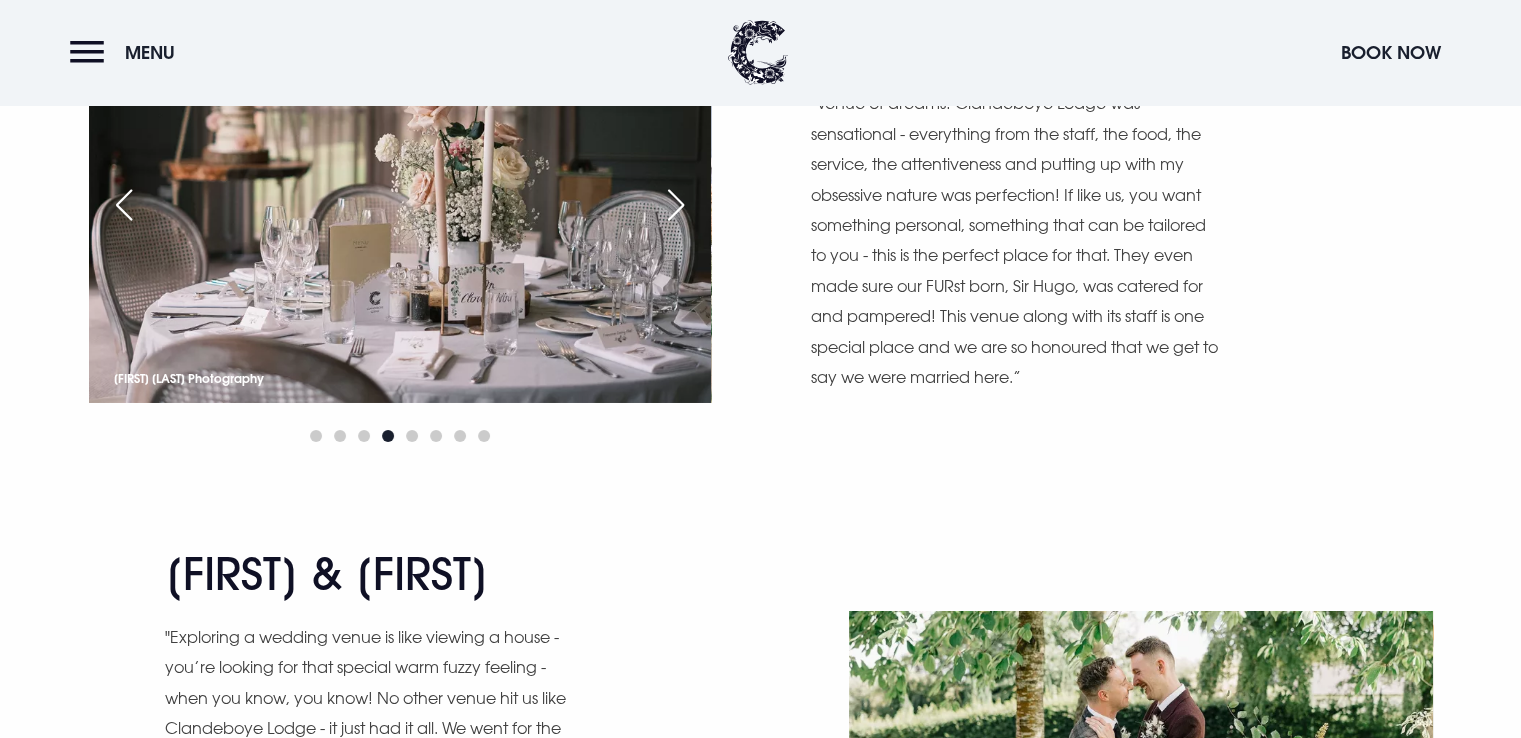 click at bounding box center [676, 205] 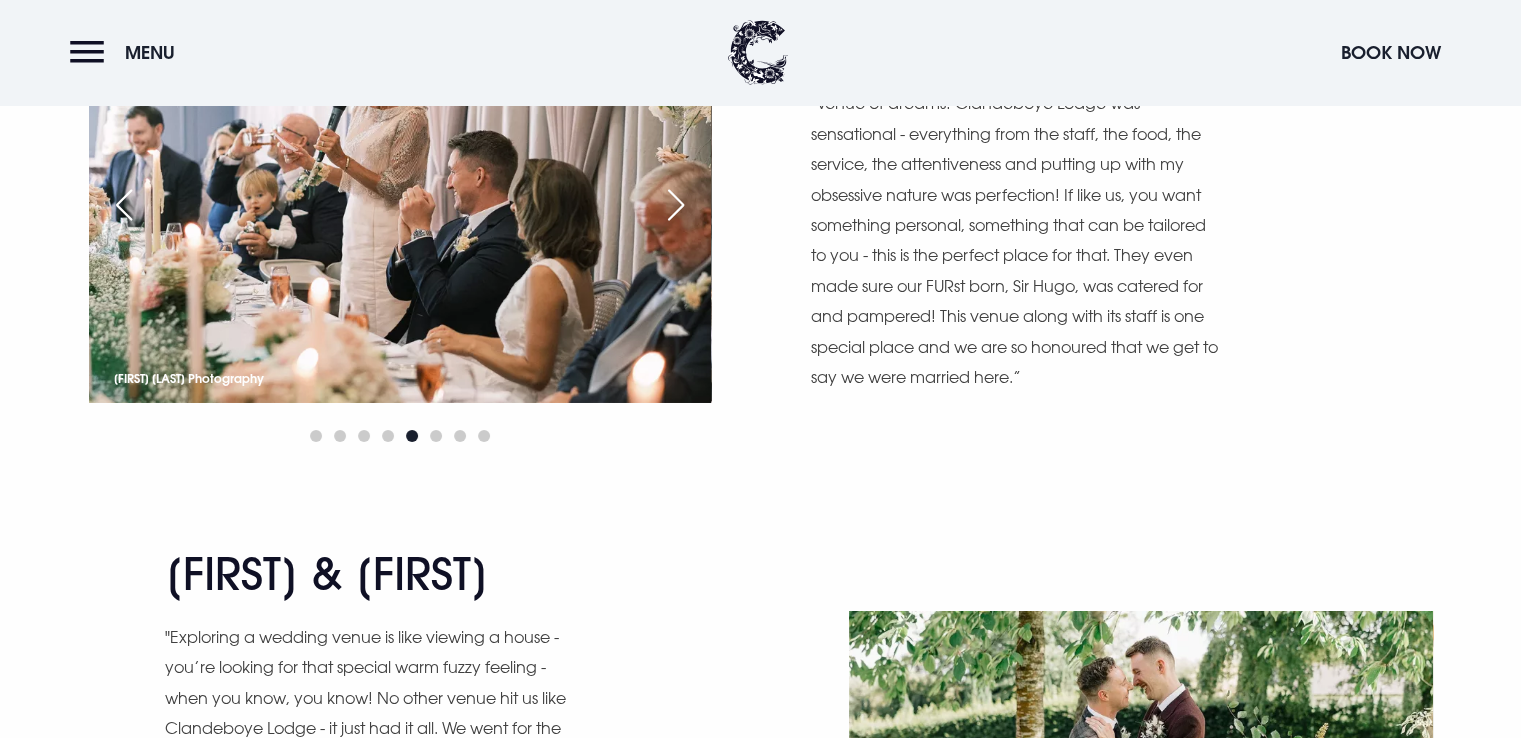 click at bounding box center [676, 205] 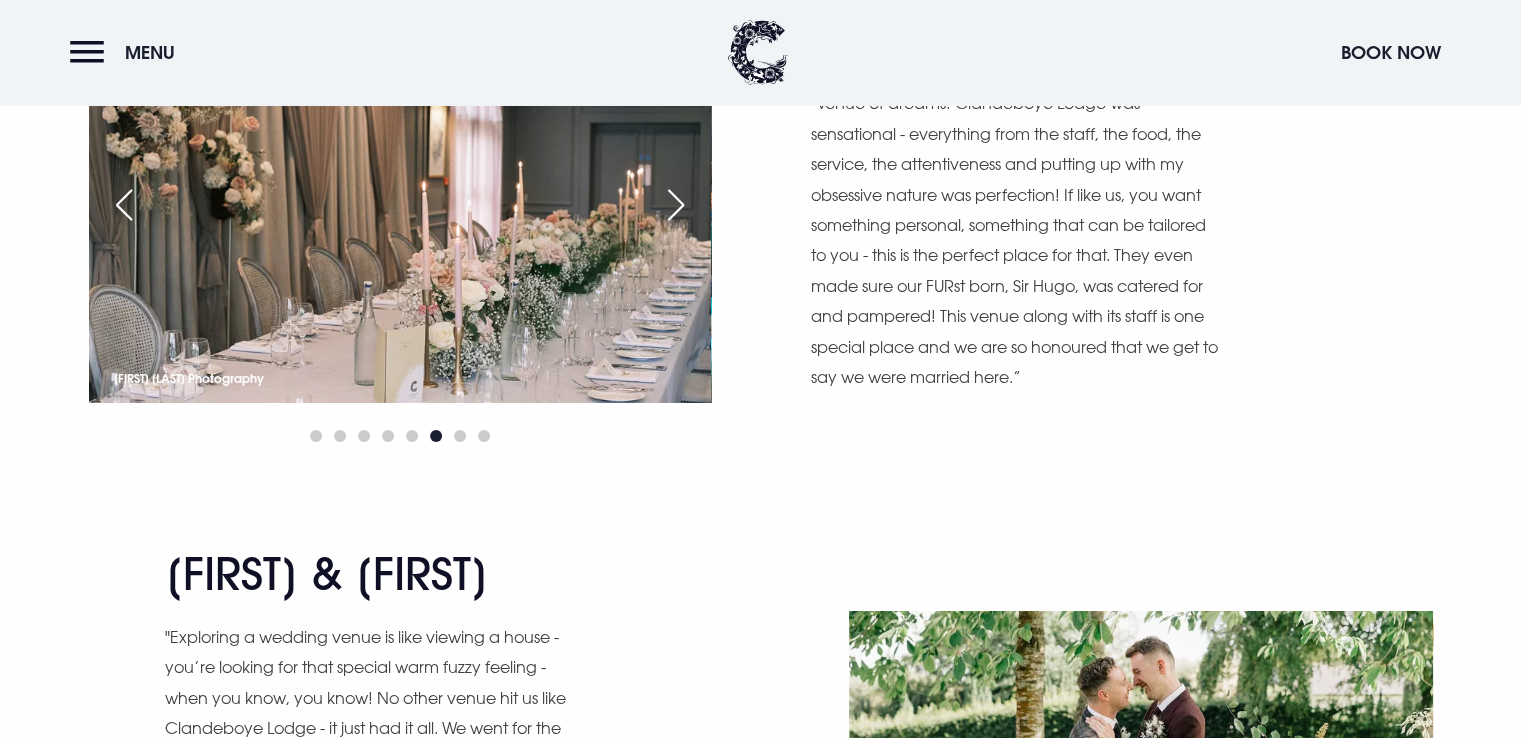 click at bounding box center [676, 205] 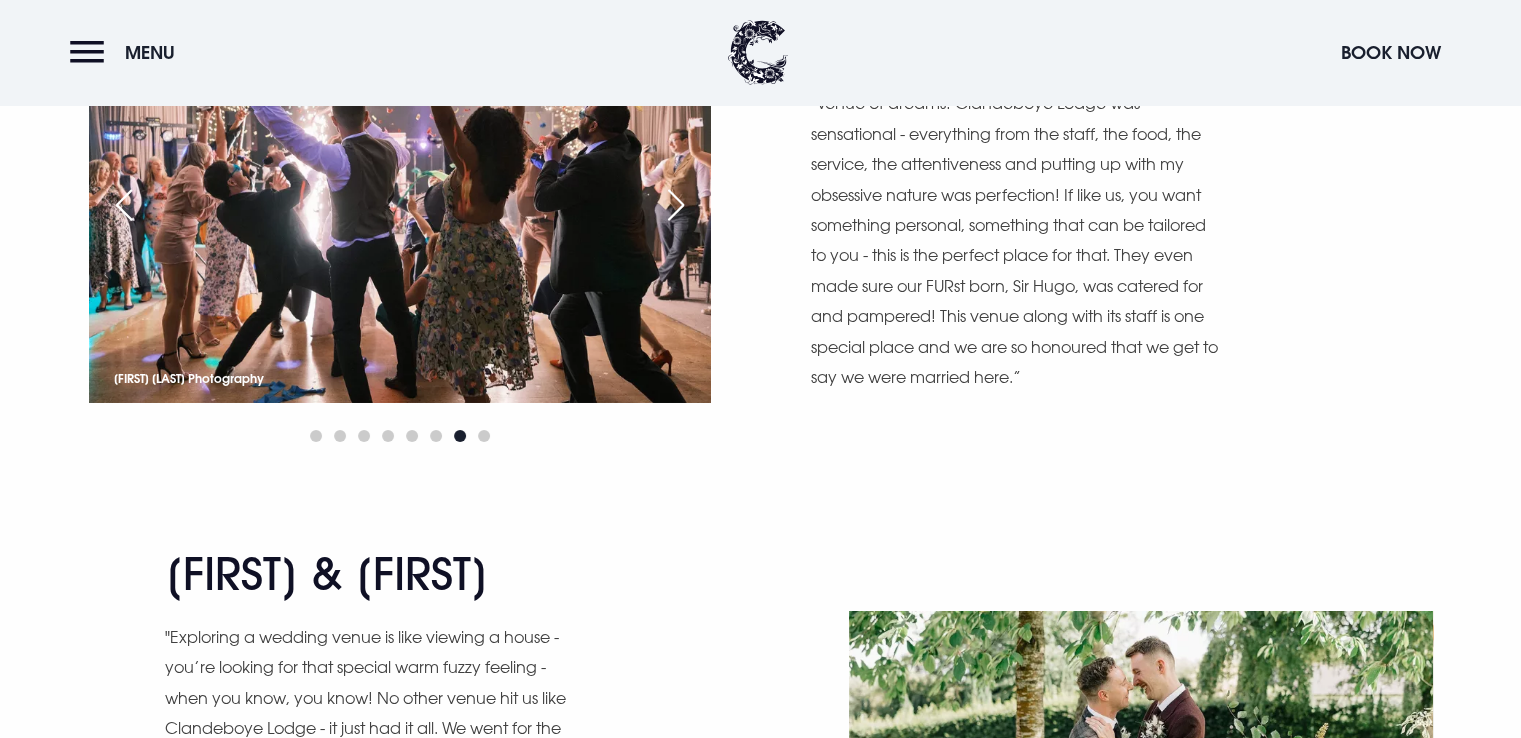 click at bounding box center [676, 205] 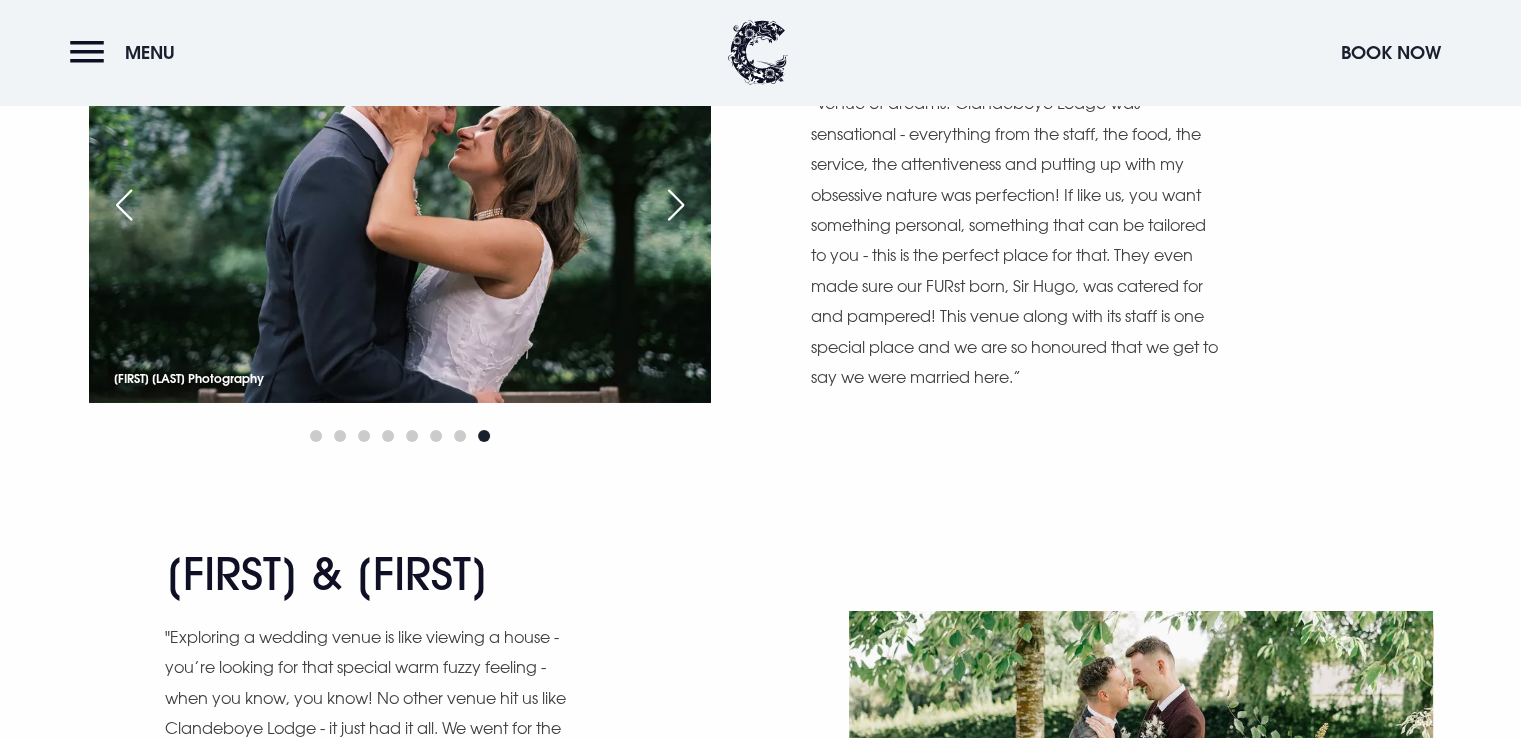 click at bounding box center [676, 205] 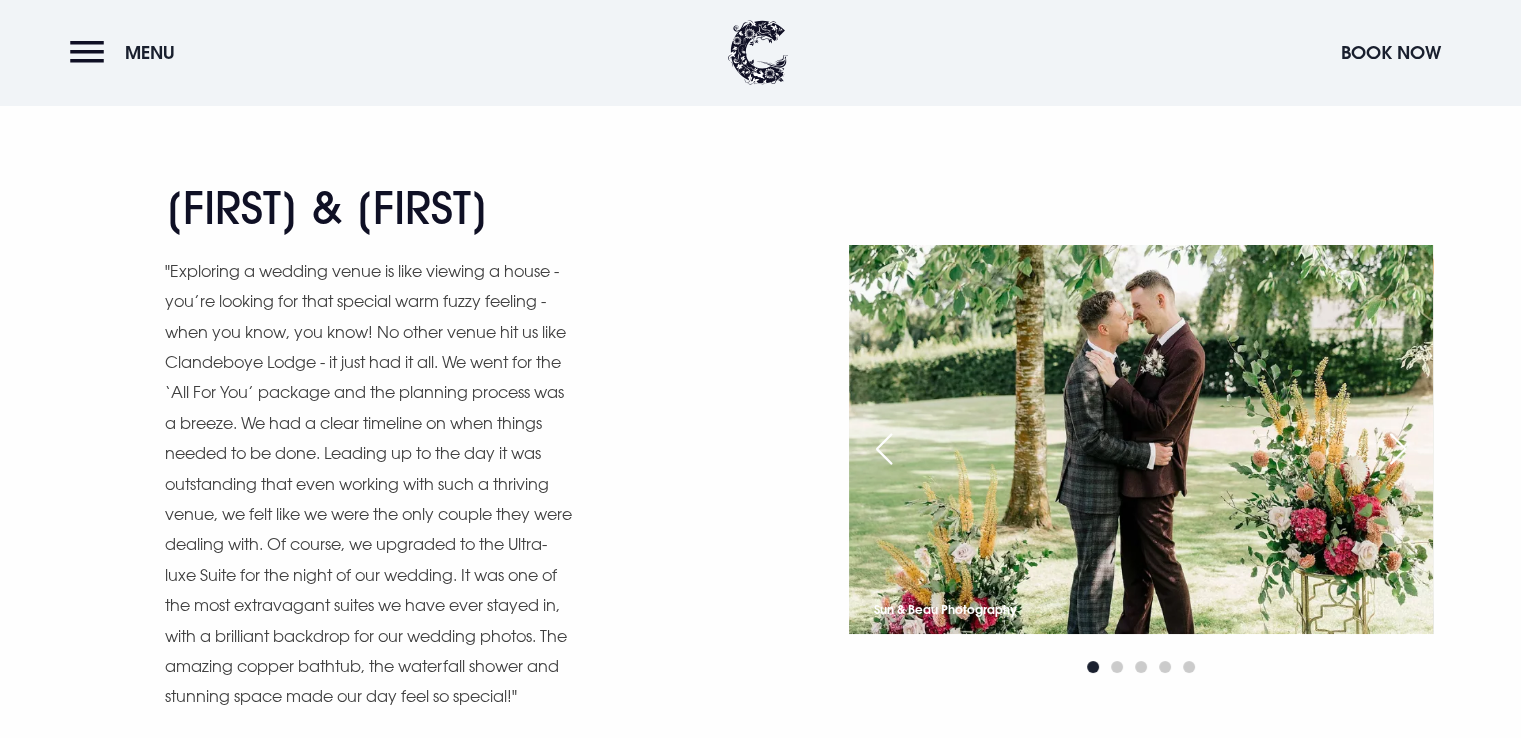 scroll, scrollTop: 7600, scrollLeft: 0, axis: vertical 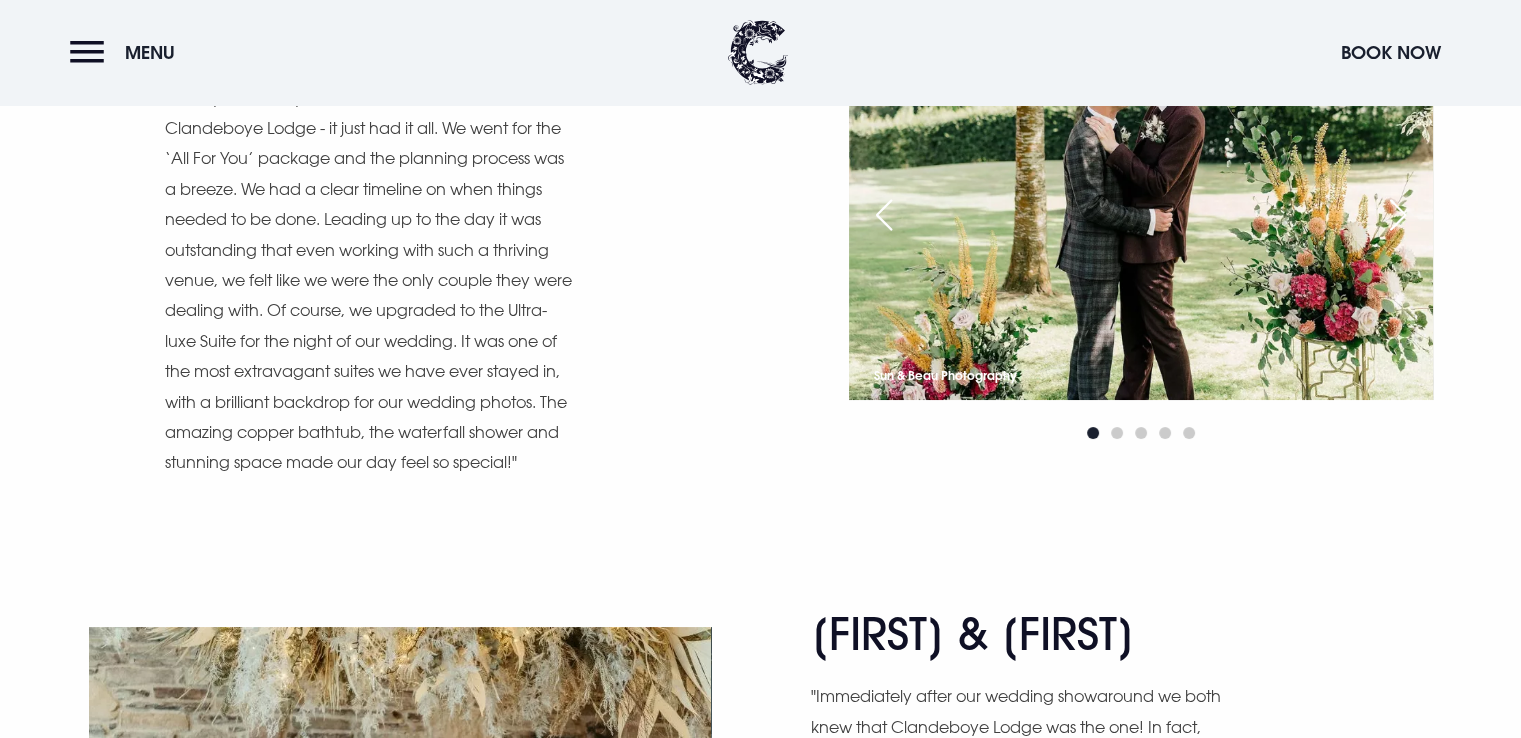 click at bounding box center [1398, 215] 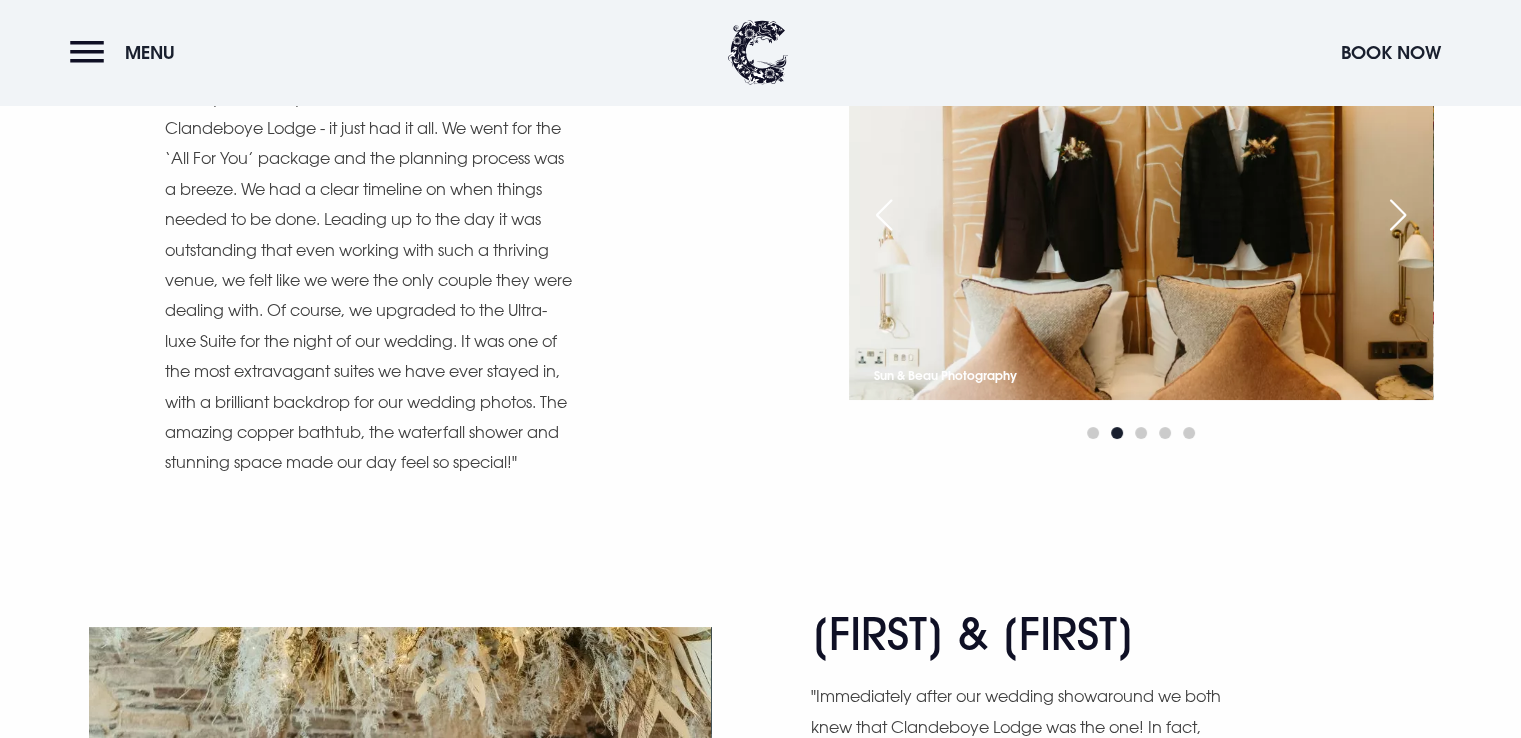 click at bounding box center (1398, 215) 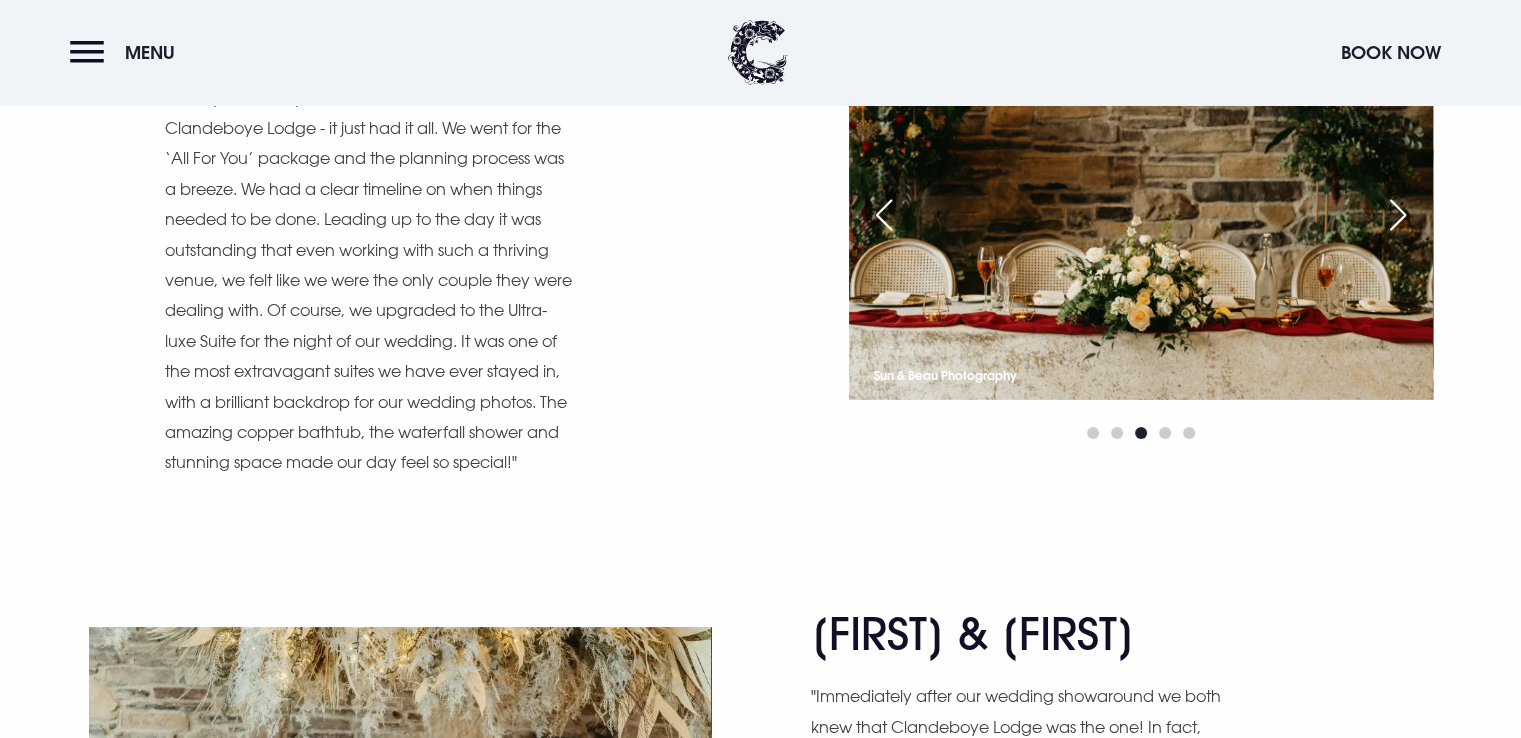 click at bounding box center [1398, 215] 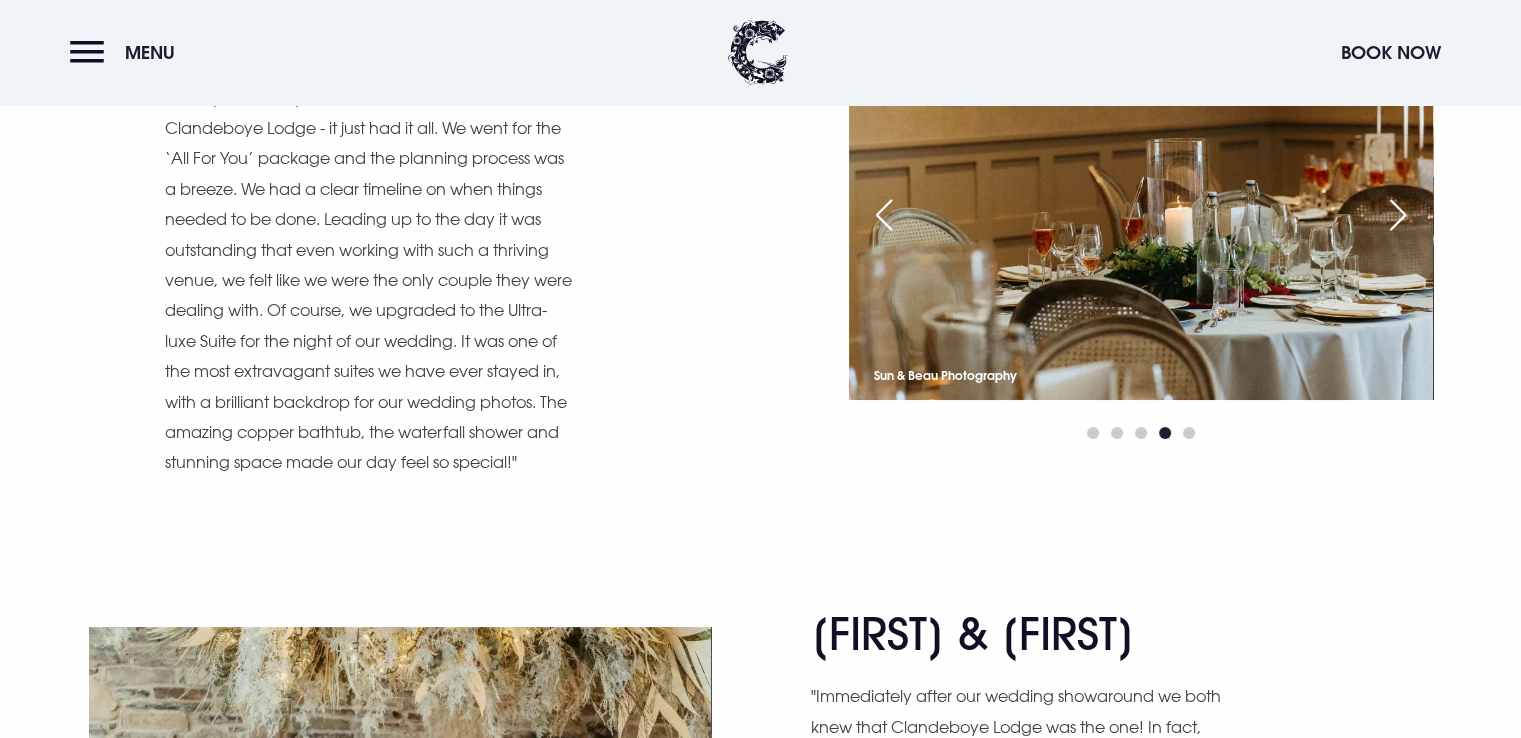 click at bounding box center [1398, 215] 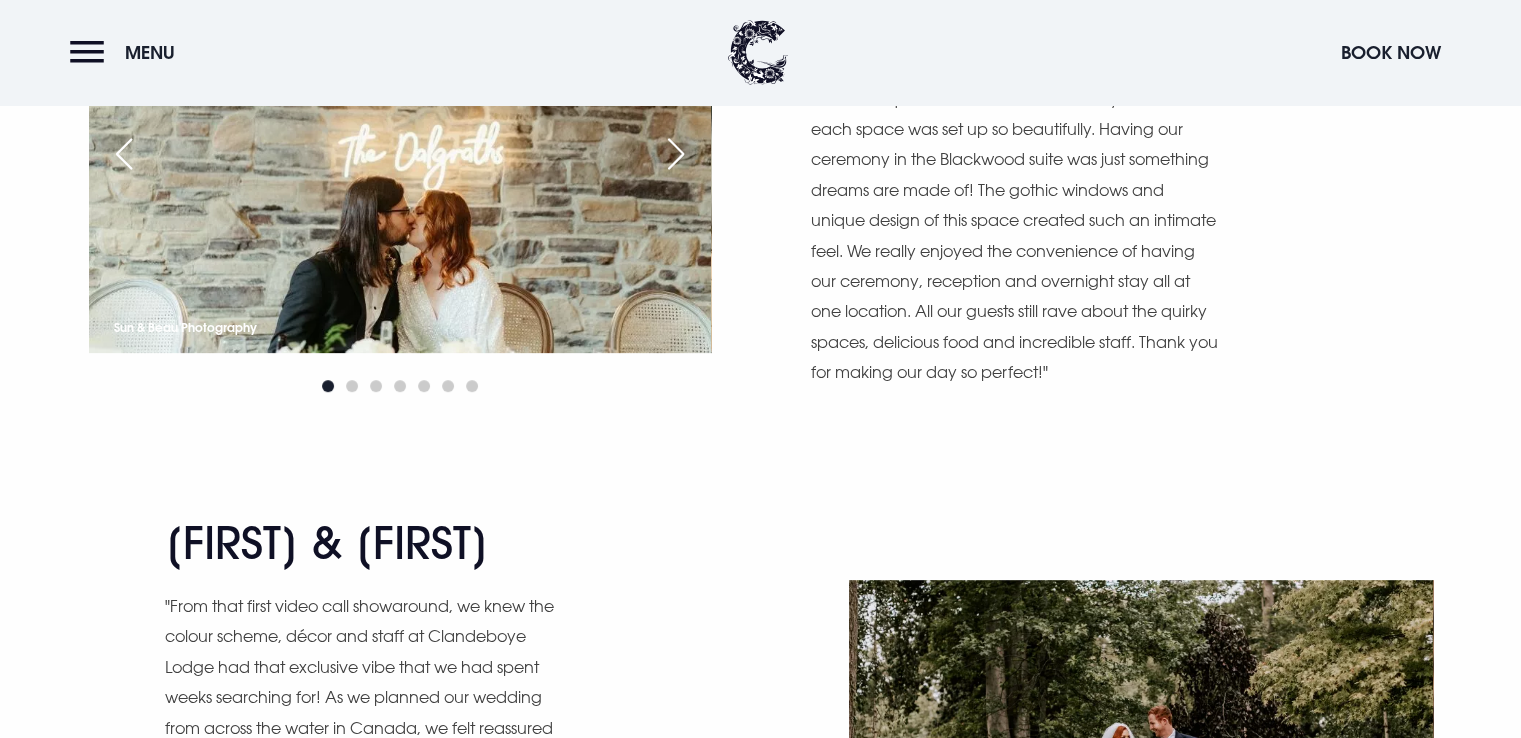 scroll, scrollTop: 8300, scrollLeft: 0, axis: vertical 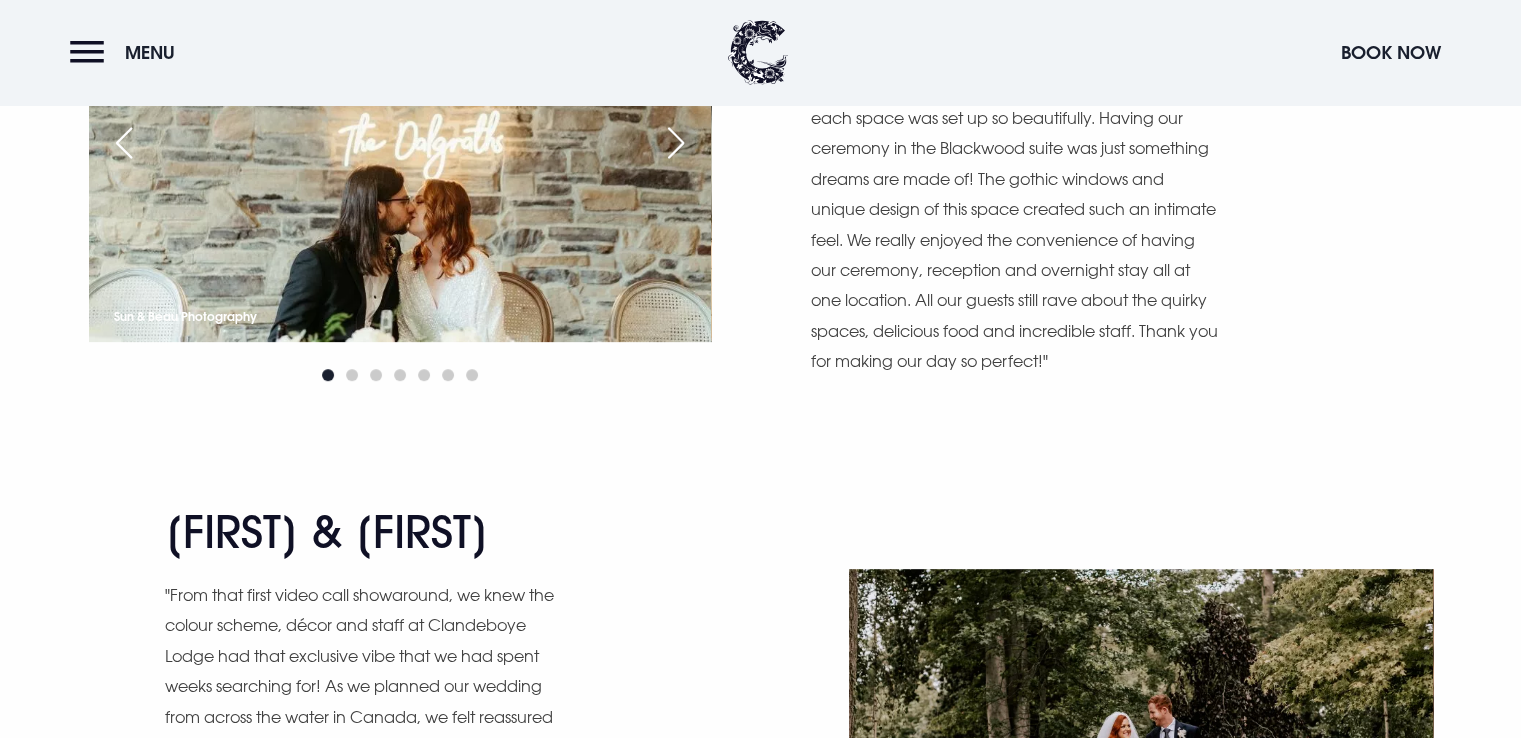 click at bounding box center (676, 143) 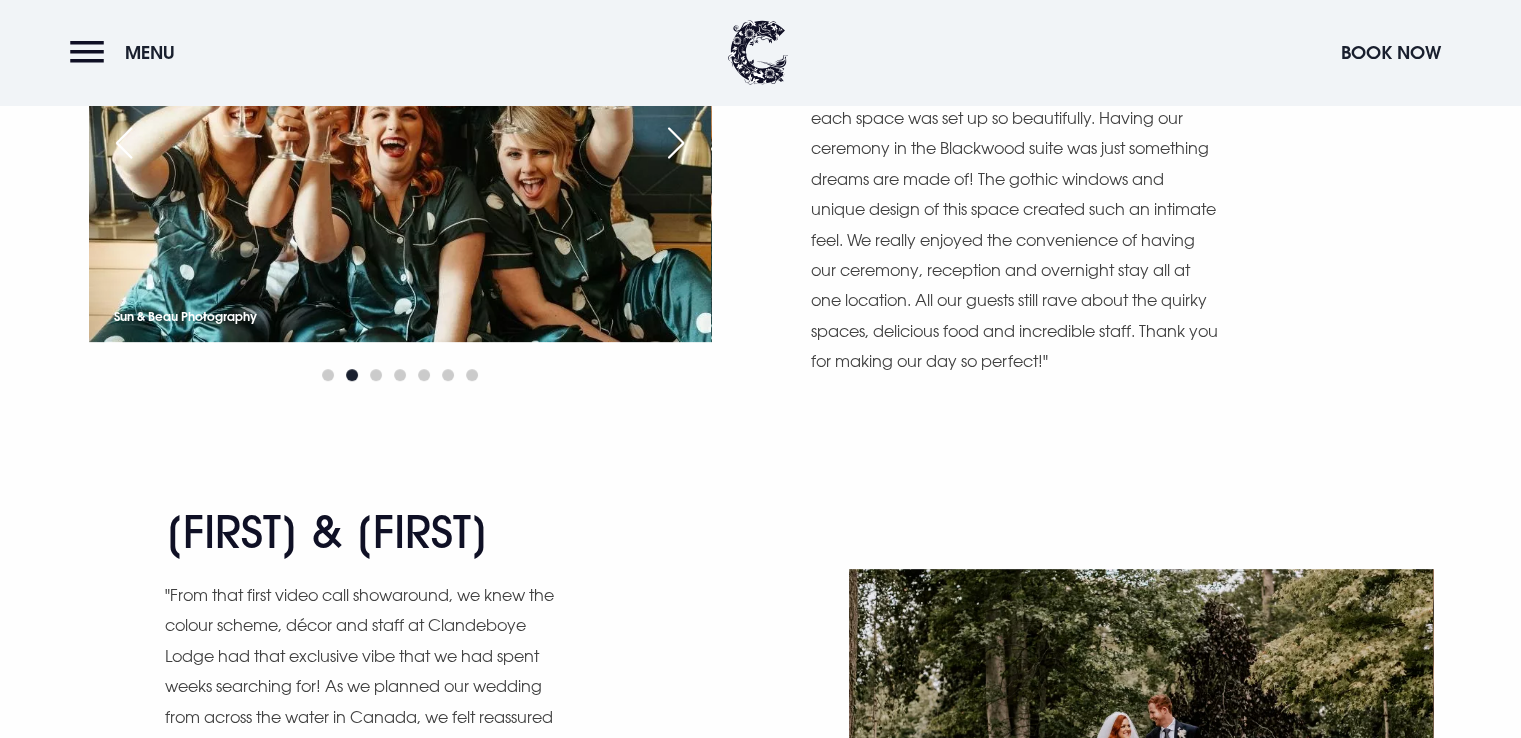 click at bounding box center (676, 143) 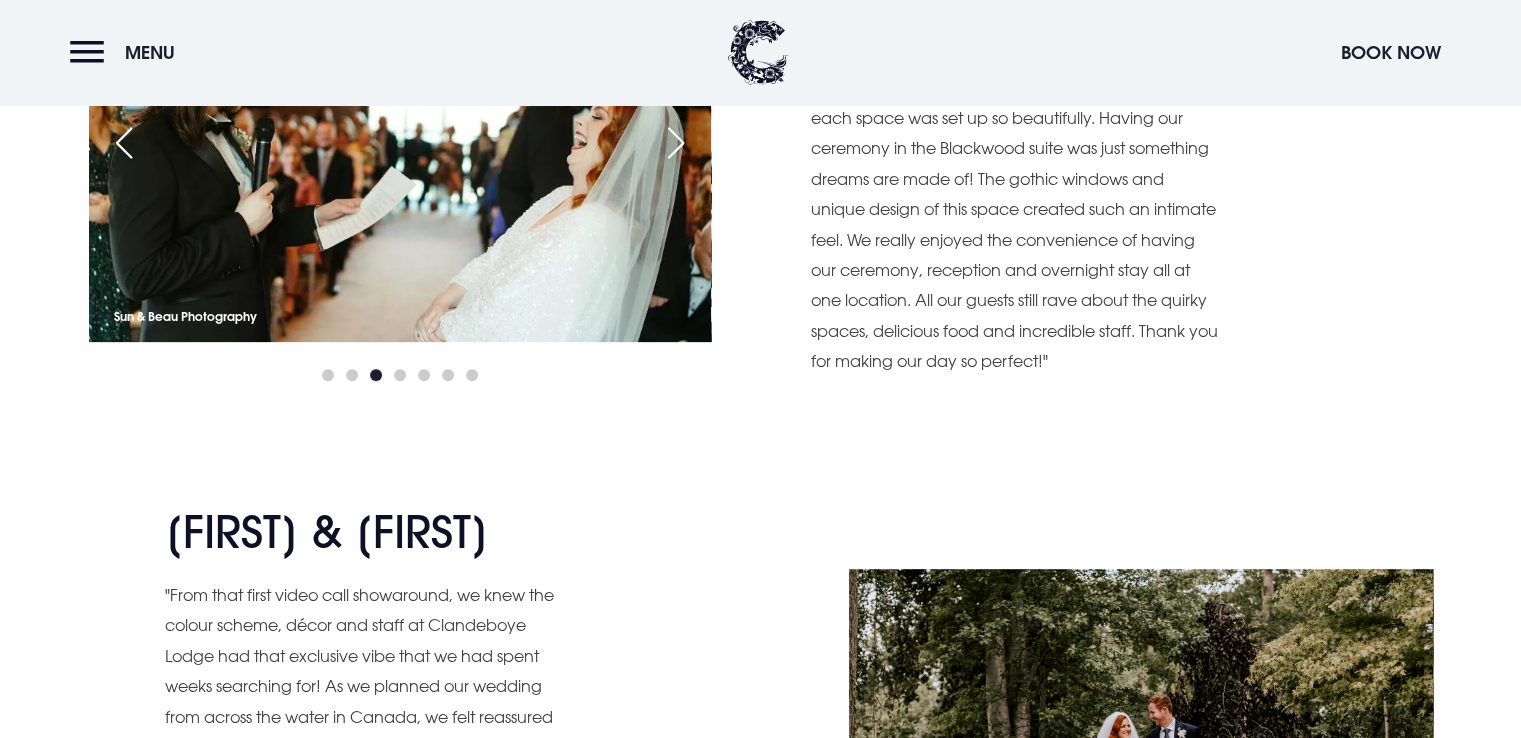 click at bounding box center (676, 143) 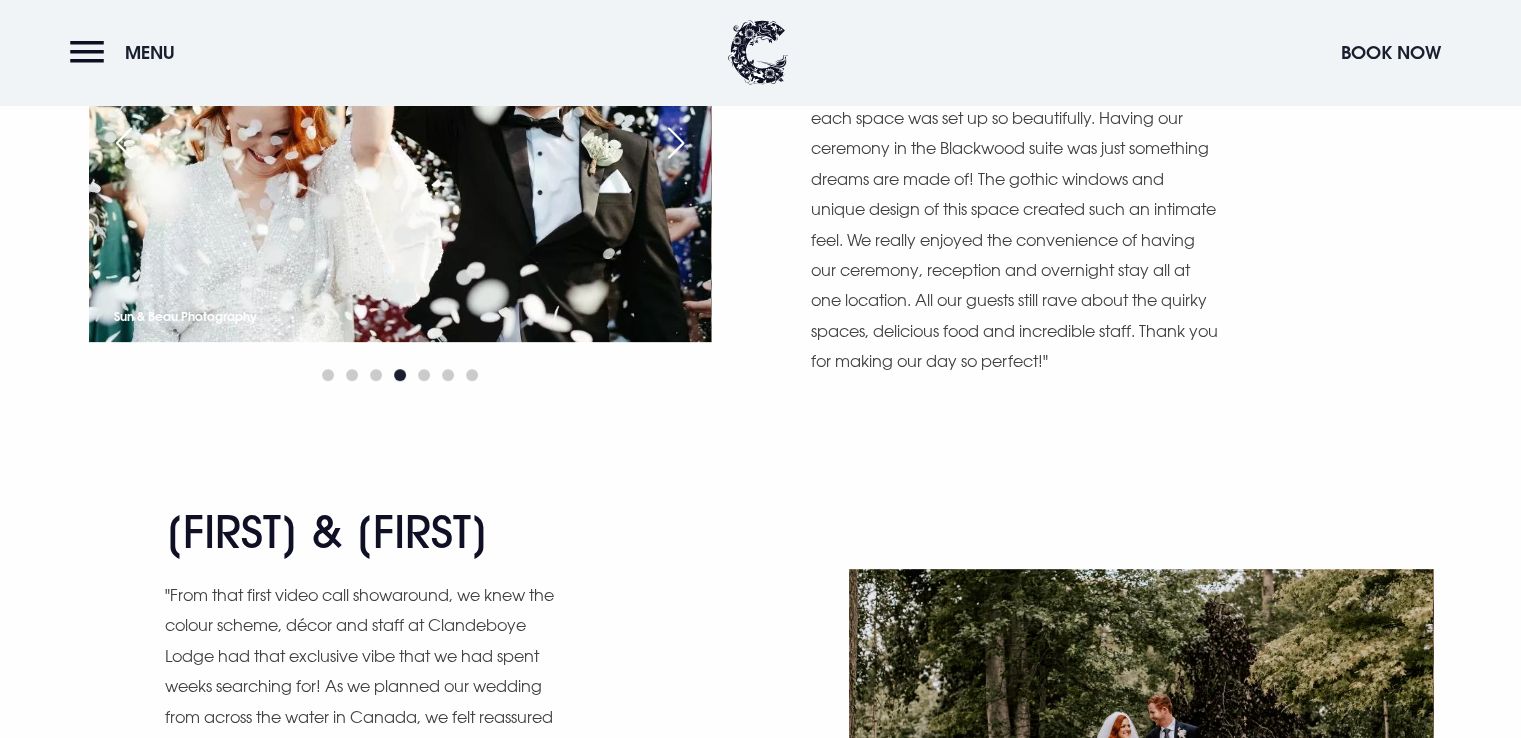 click at bounding box center [676, 143] 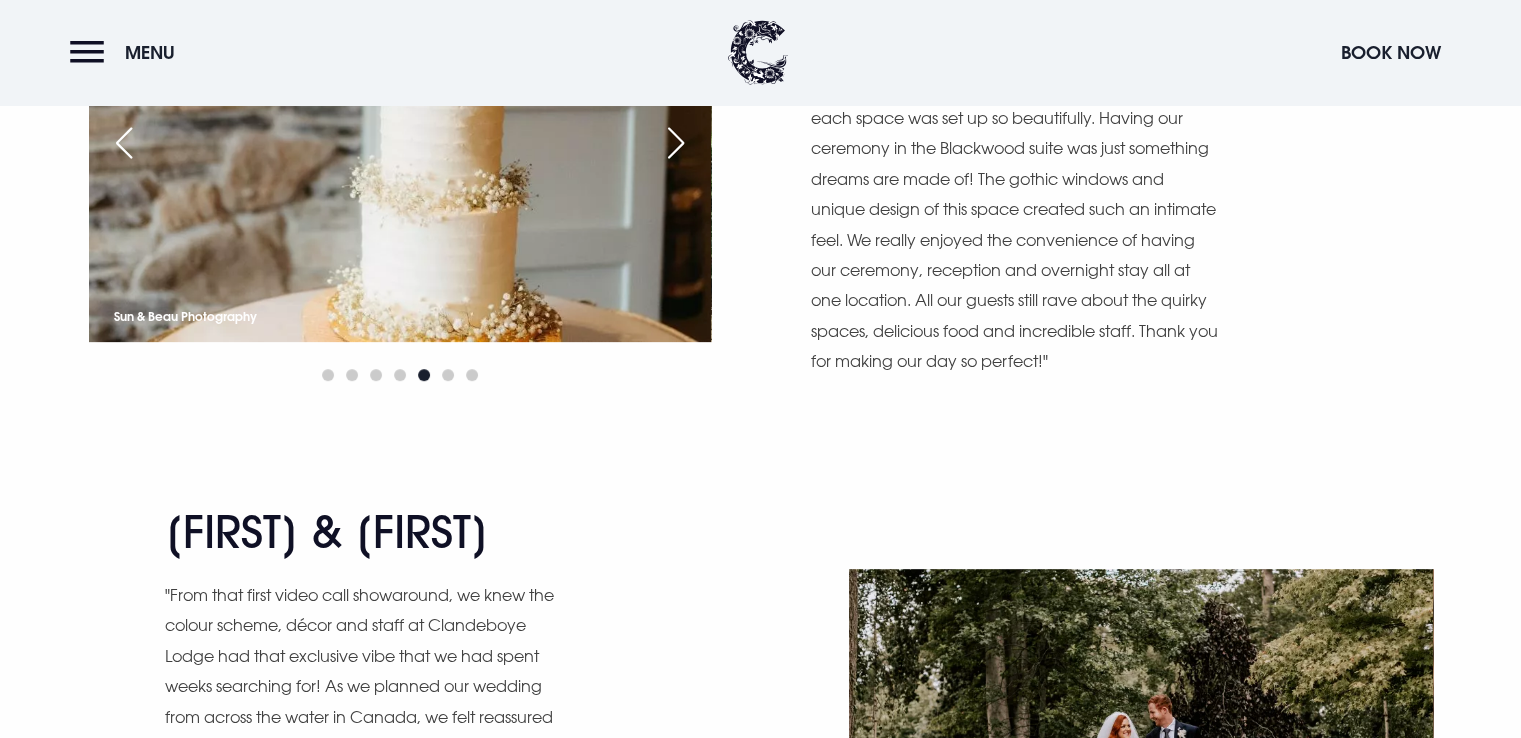 click at bounding box center [676, 143] 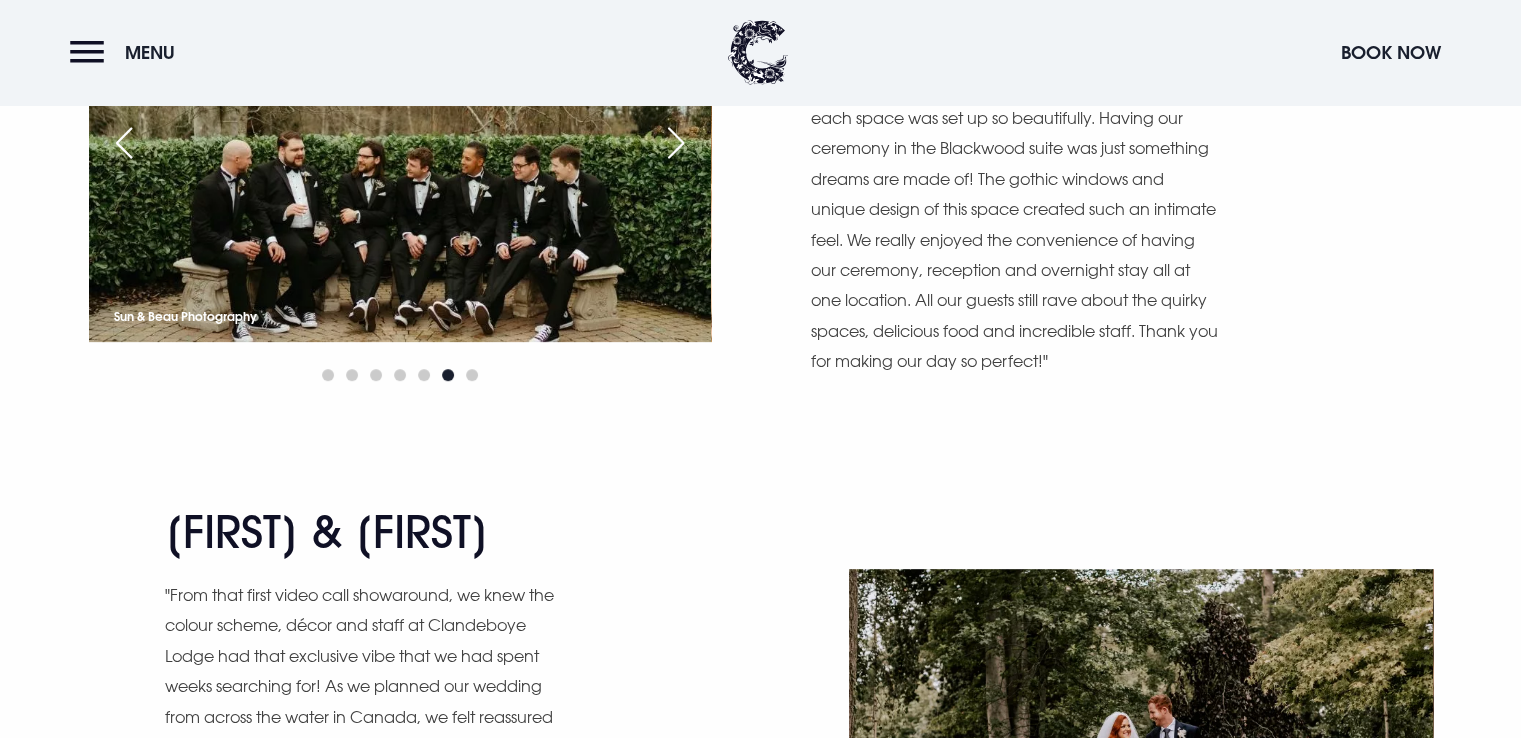 click at bounding box center [676, 143] 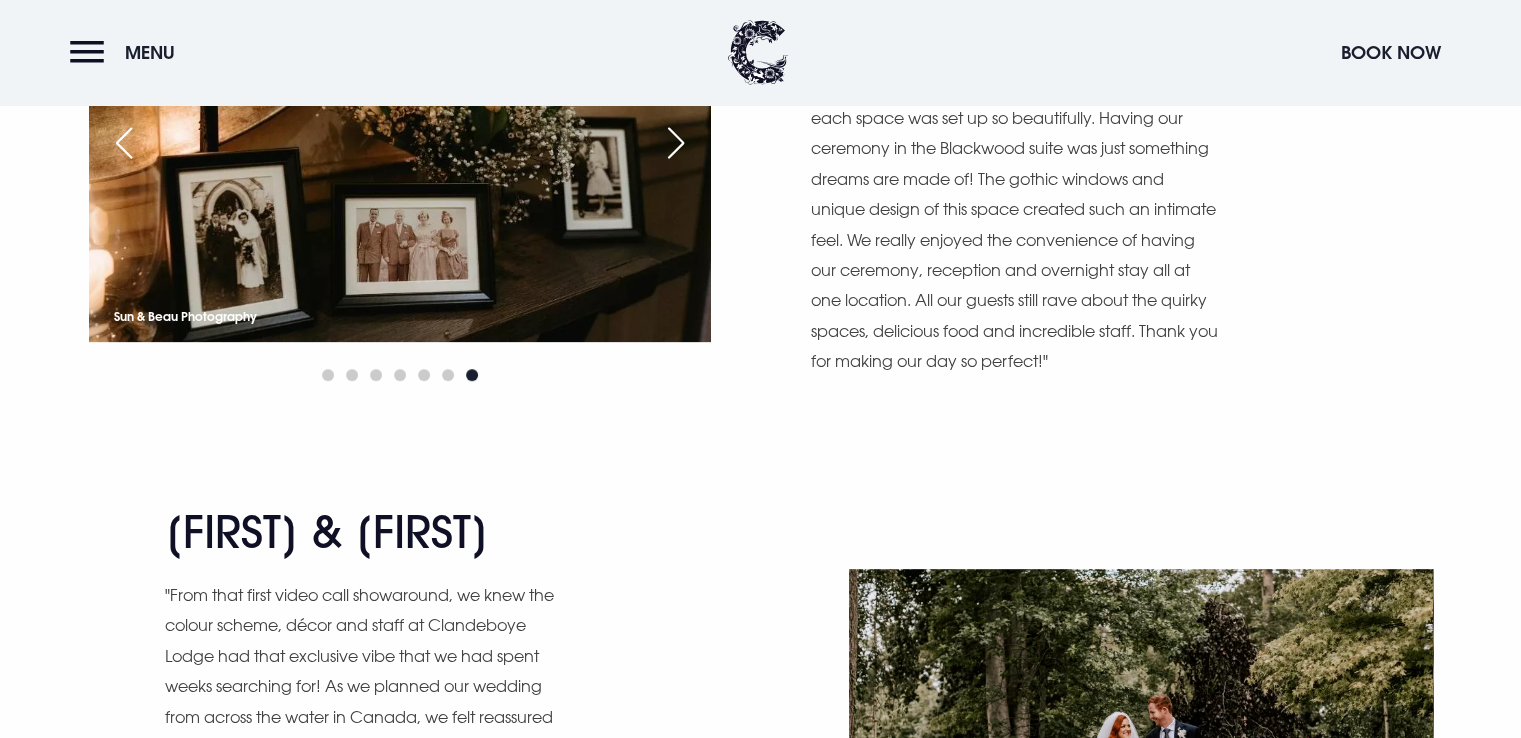 click at bounding box center [676, 143] 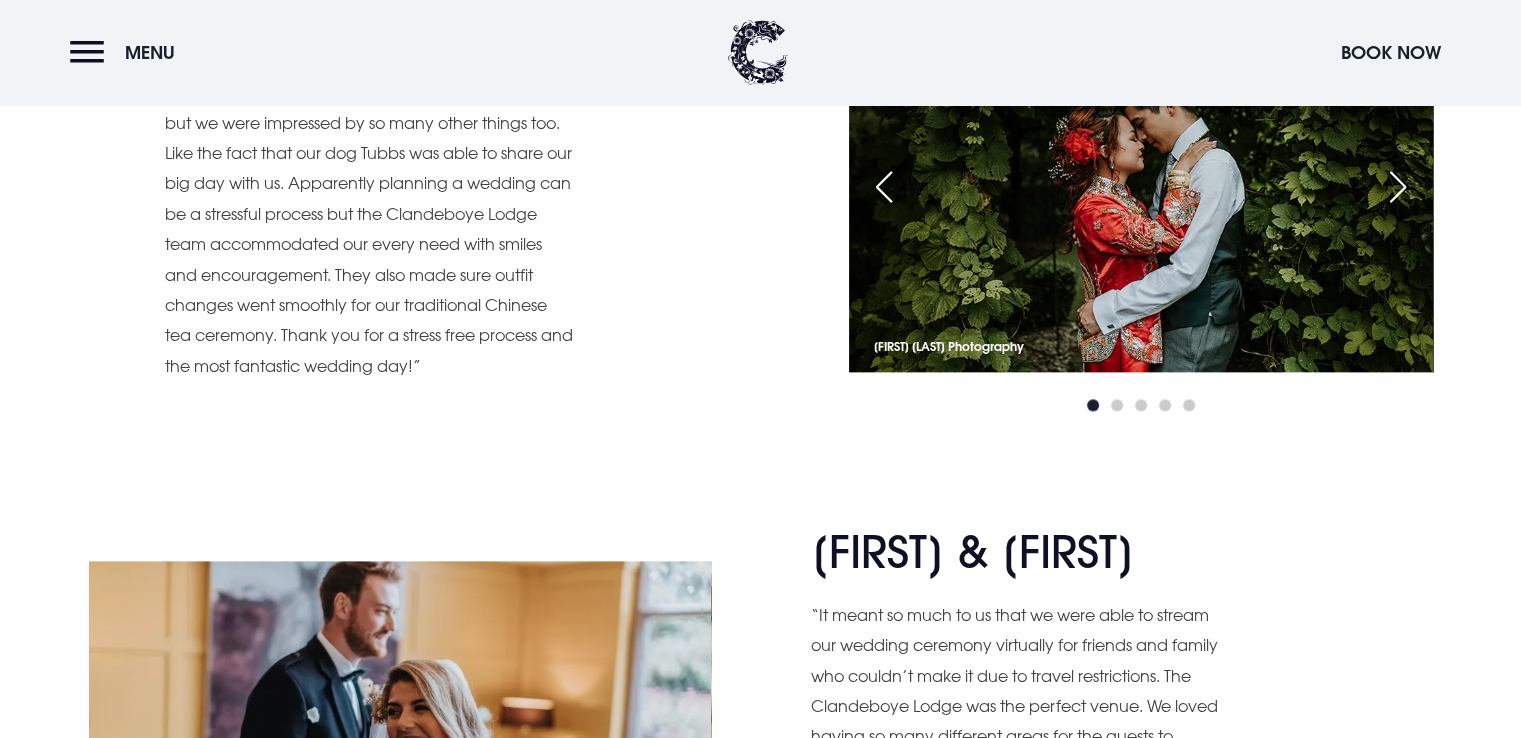 scroll, scrollTop: 10100, scrollLeft: 0, axis: vertical 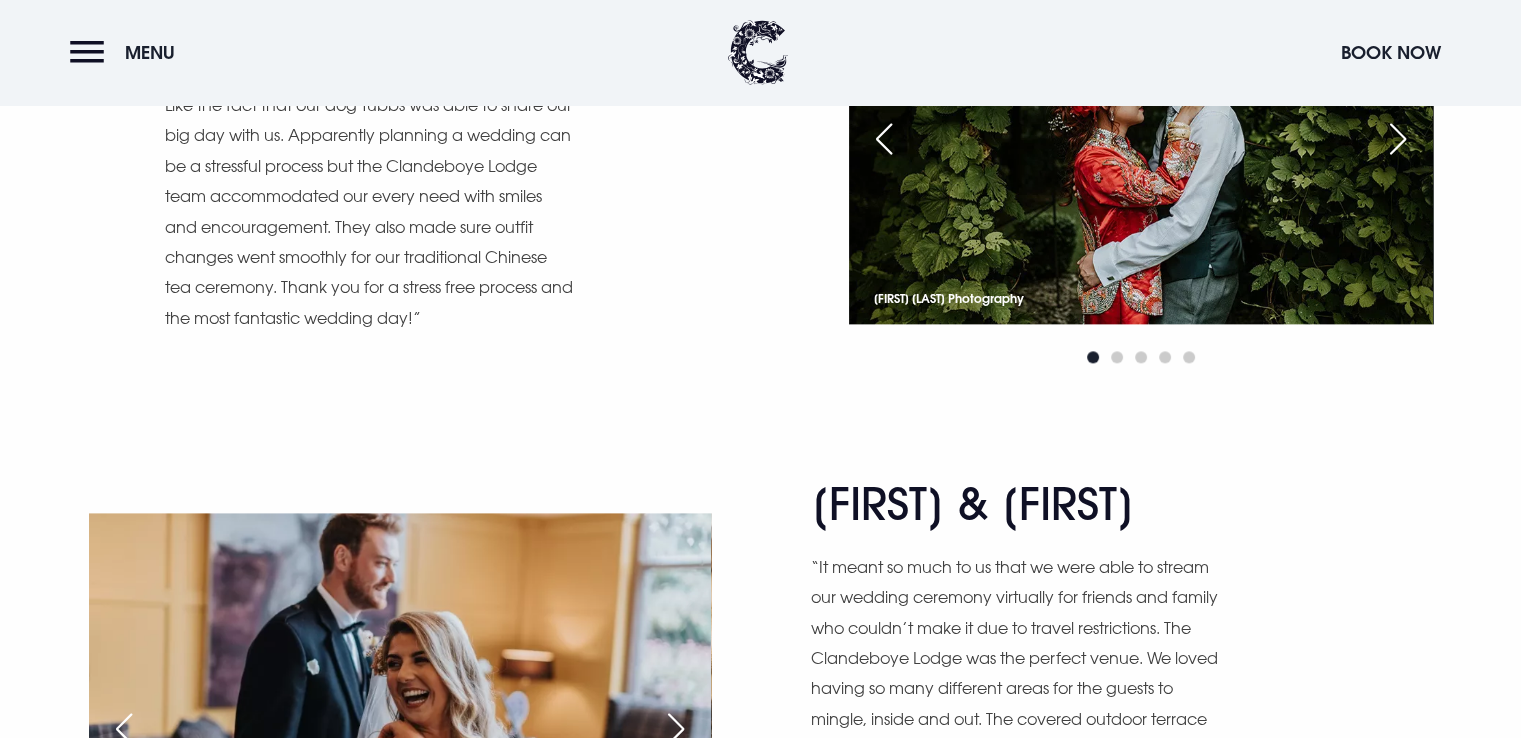click at bounding box center (1398, 139) 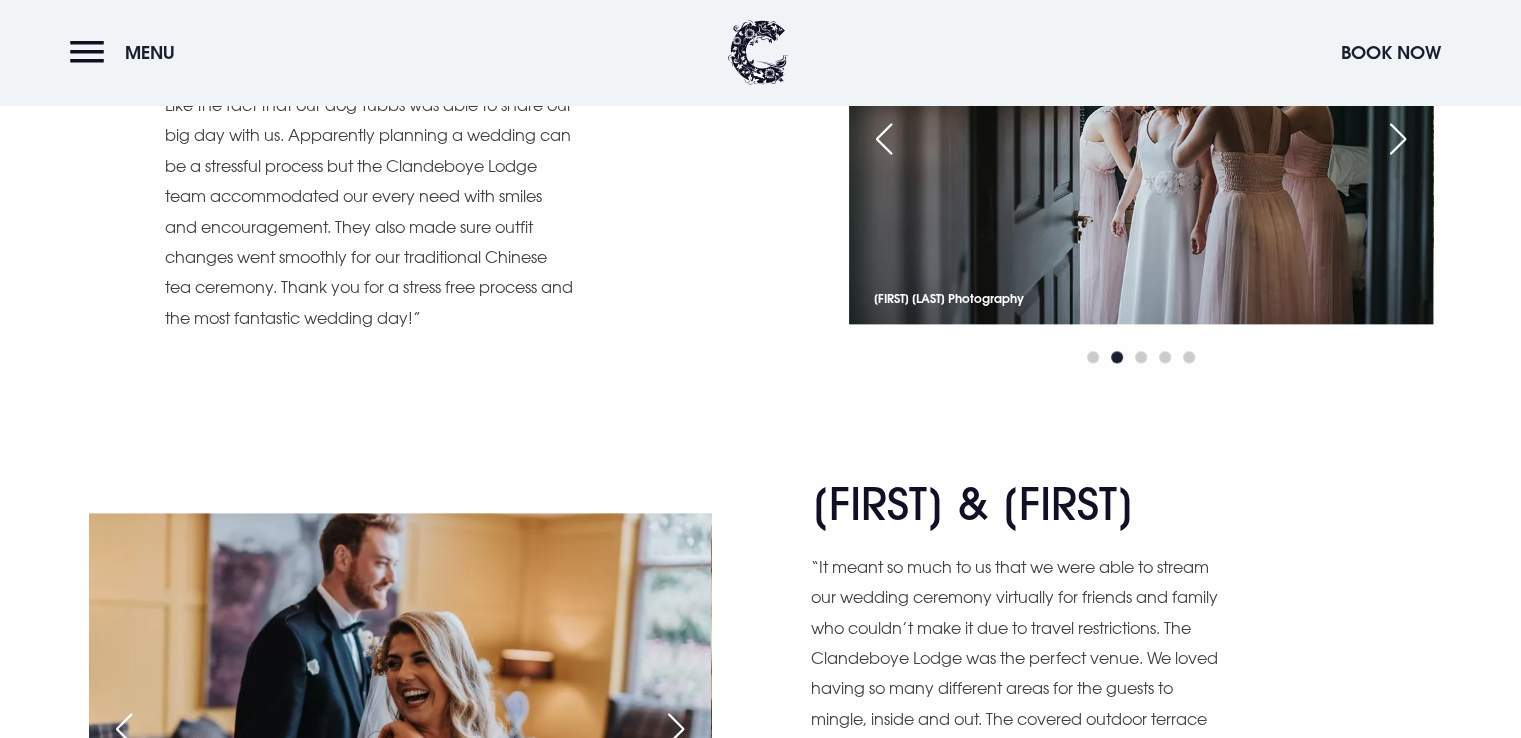 click at bounding box center (1398, 139) 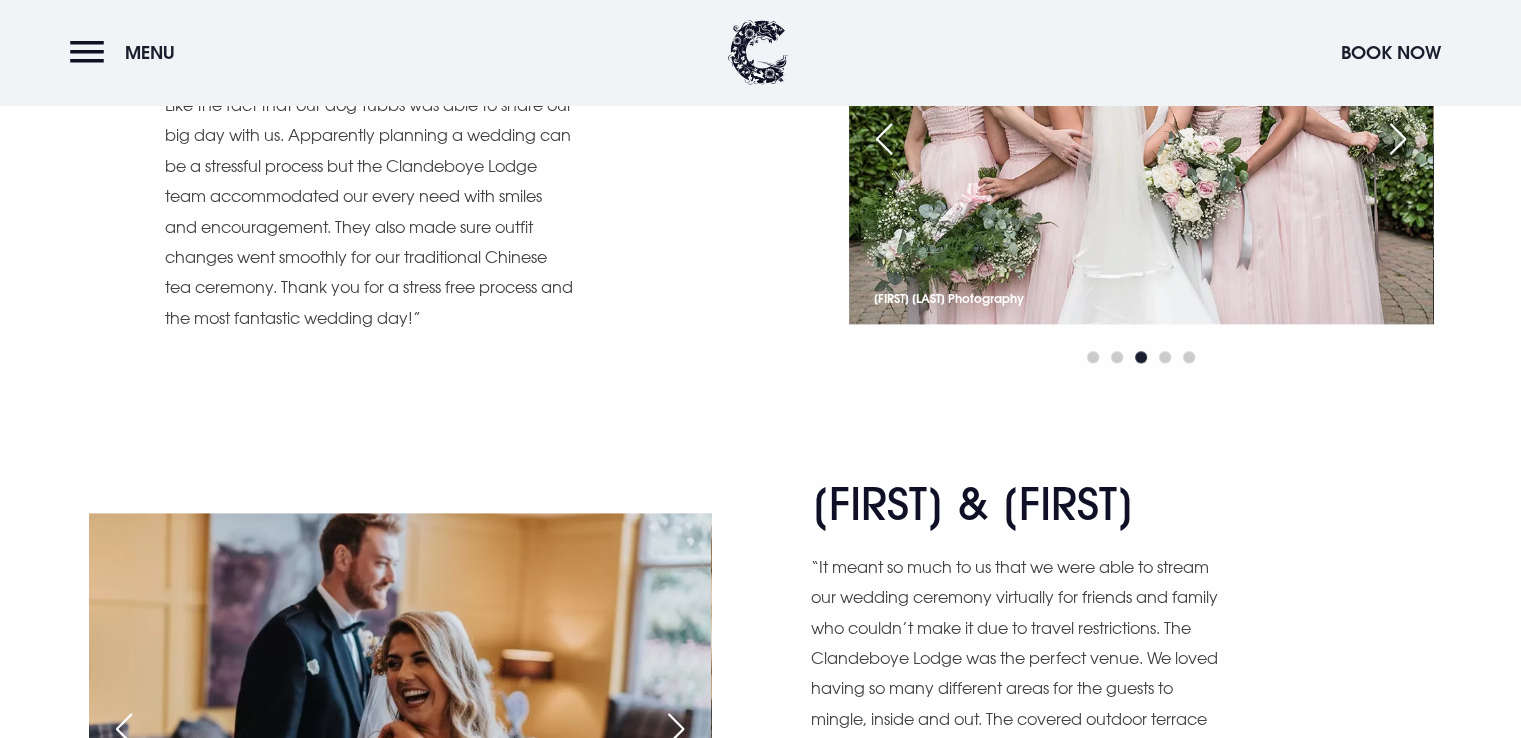click at bounding box center [1398, 139] 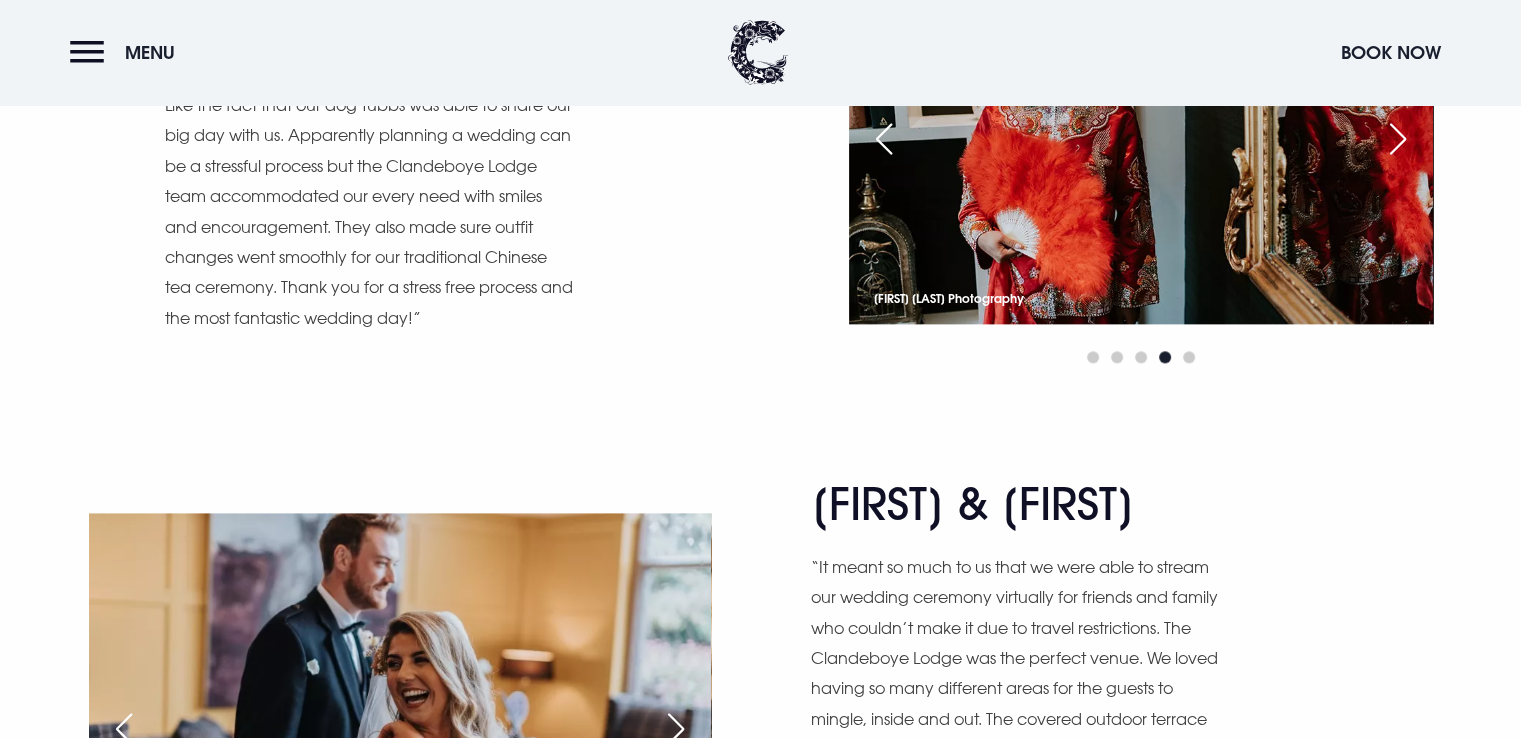 click at bounding box center [1398, 139] 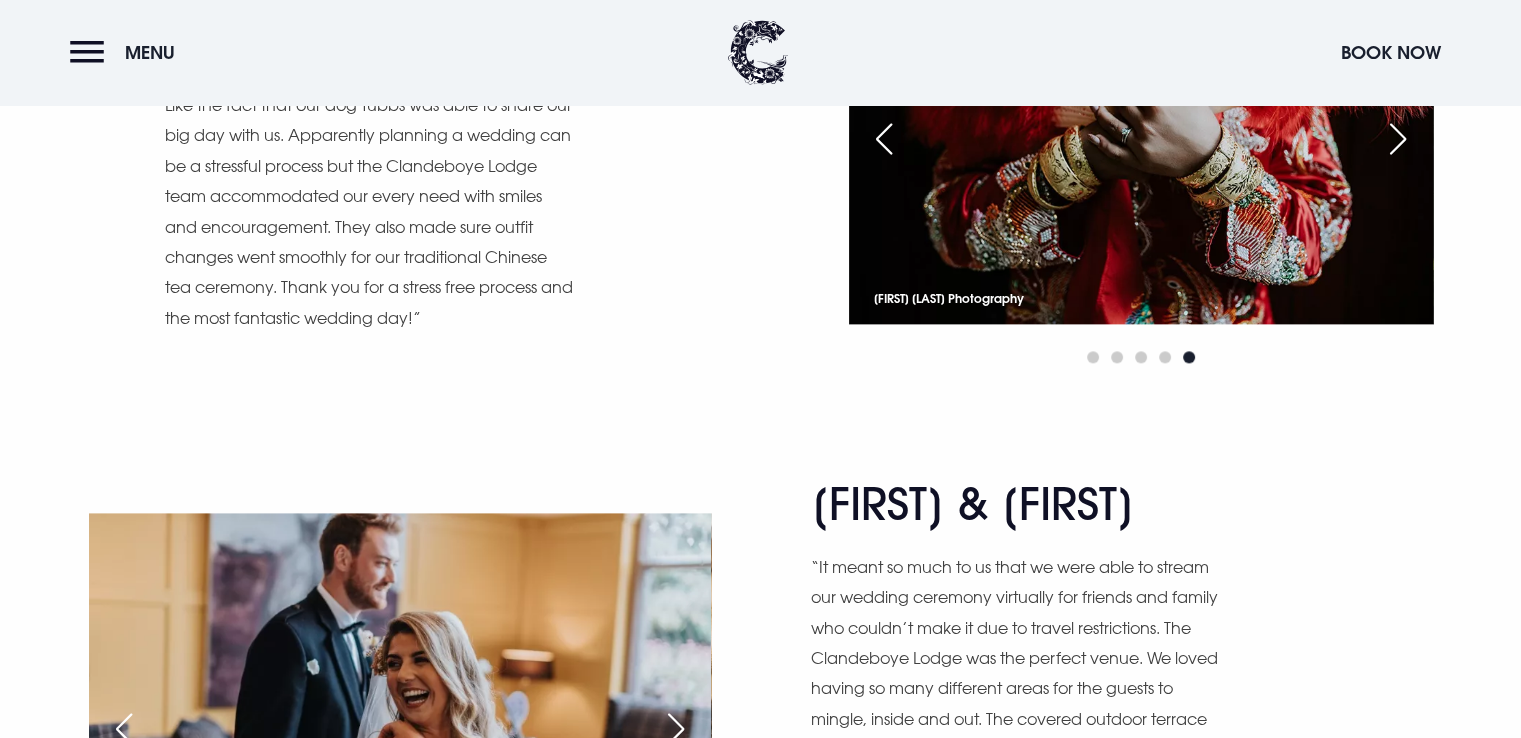 click at bounding box center [1398, 139] 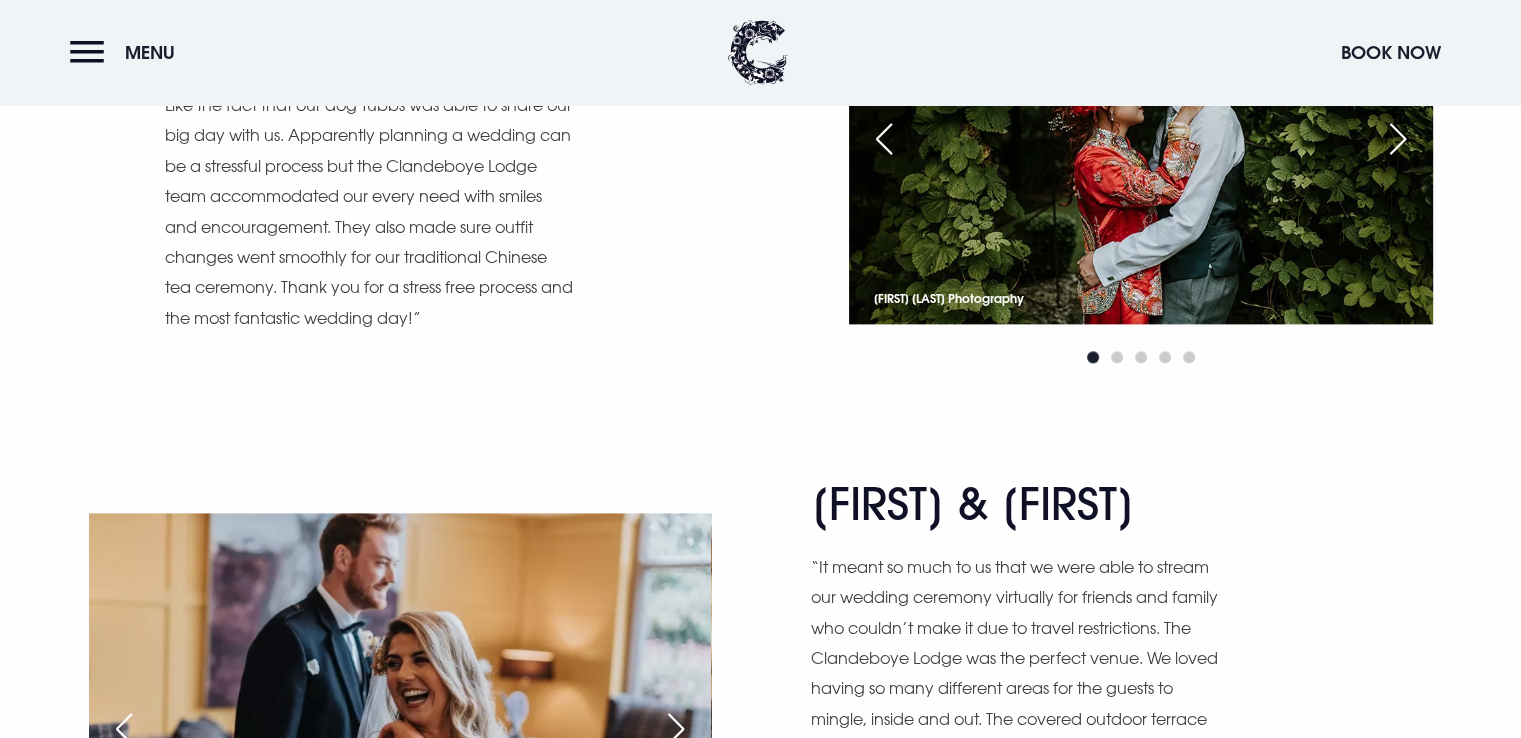 click at bounding box center (1398, 139) 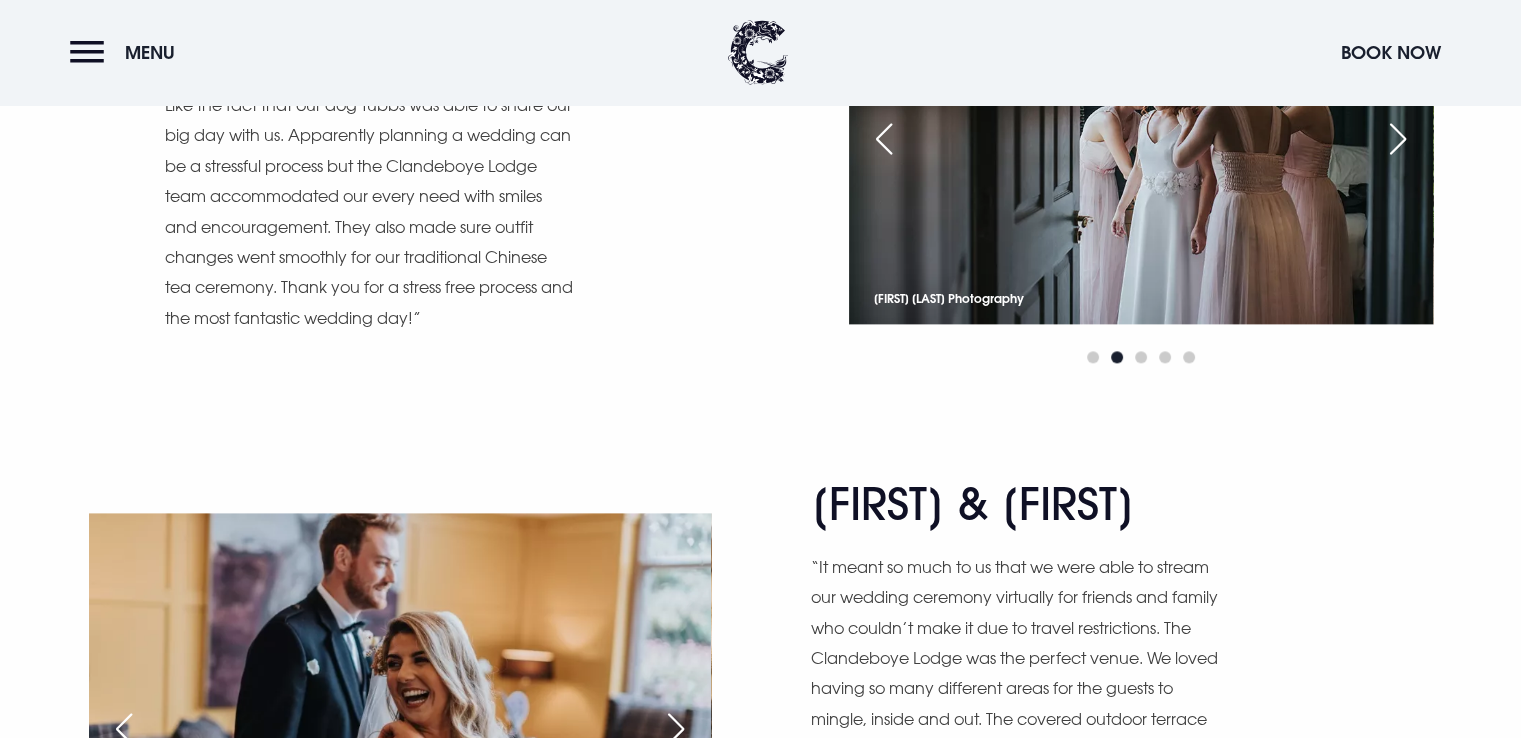 click at bounding box center [1398, 139] 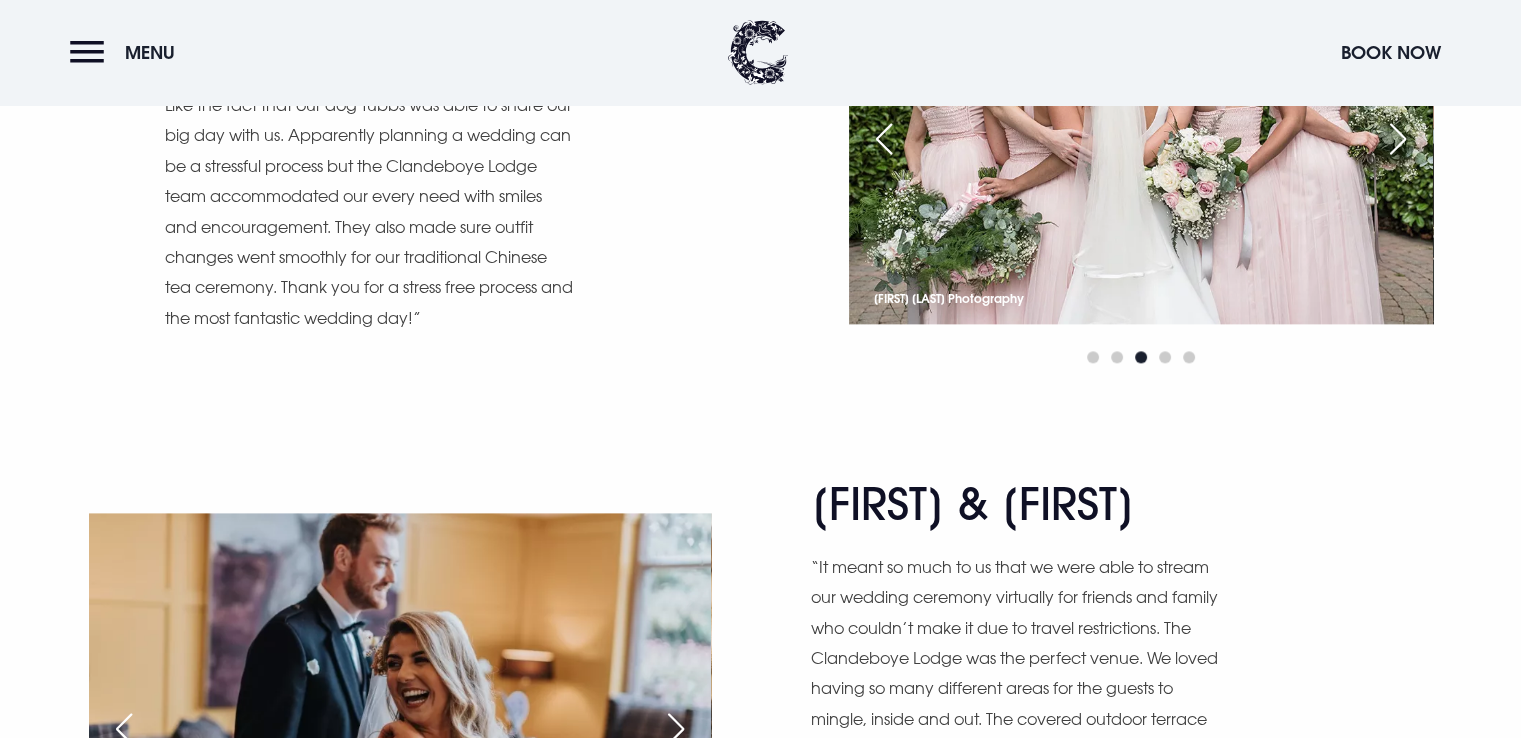 click at bounding box center [1398, 139] 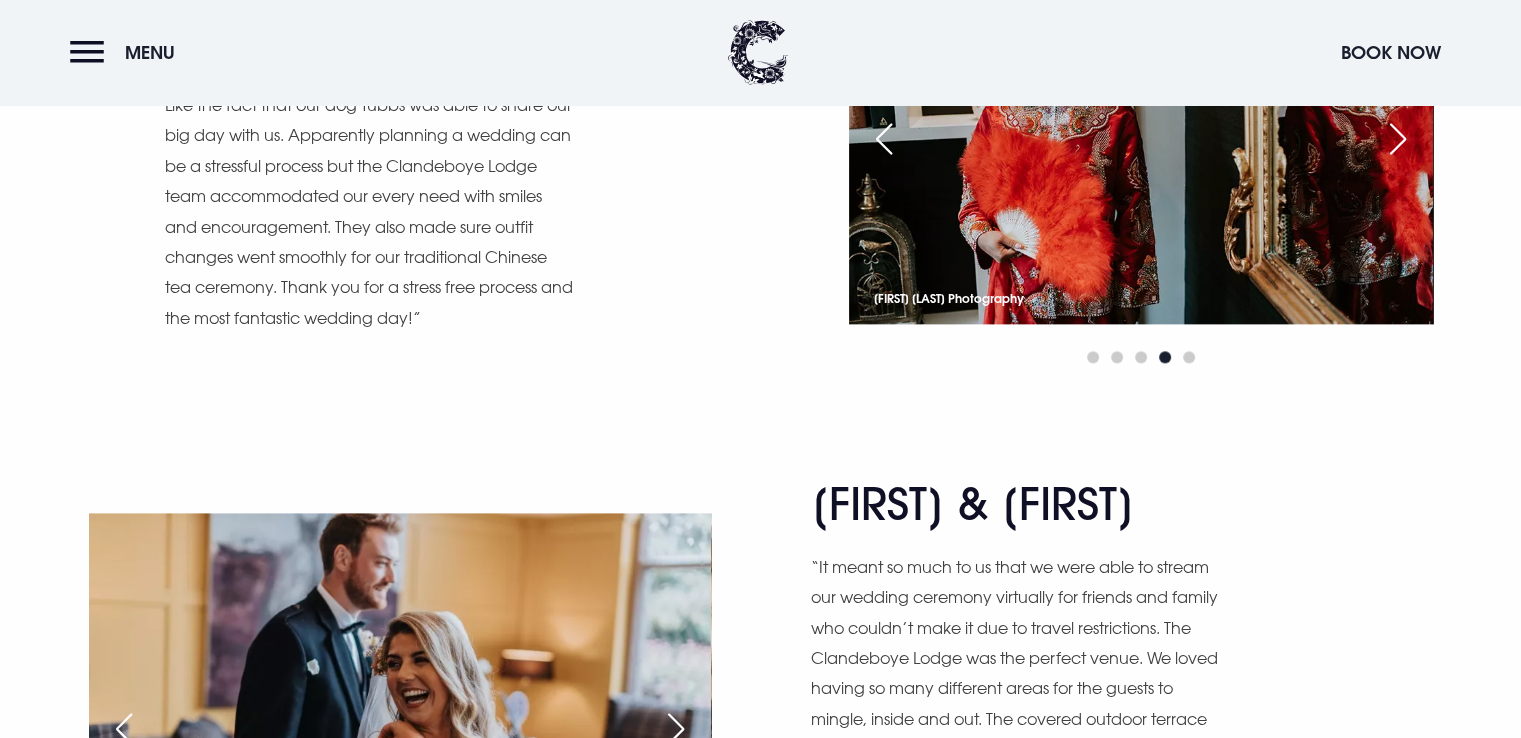 click at bounding box center (1398, 139) 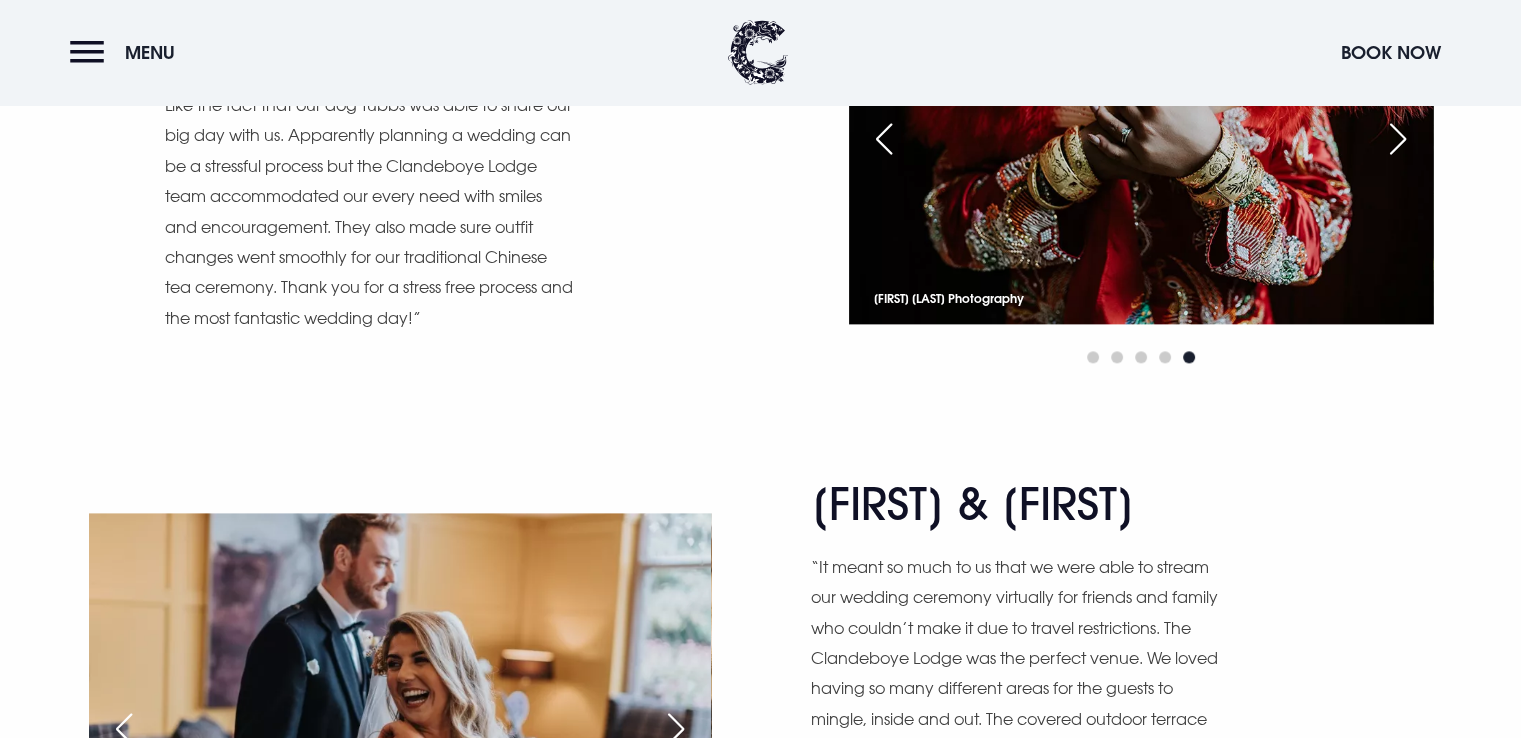 click at bounding box center (1398, 139) 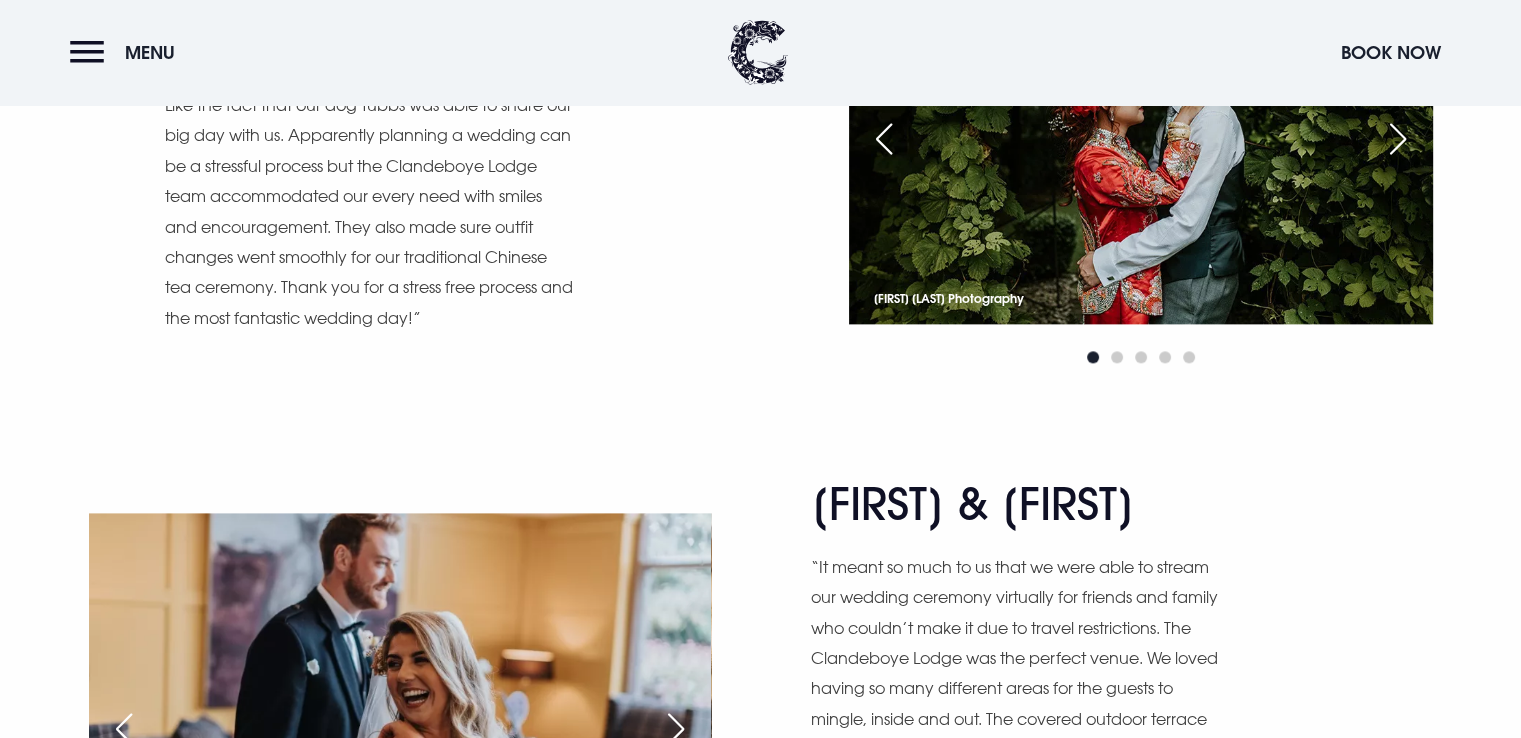 click at bounding box center [1398, 139] 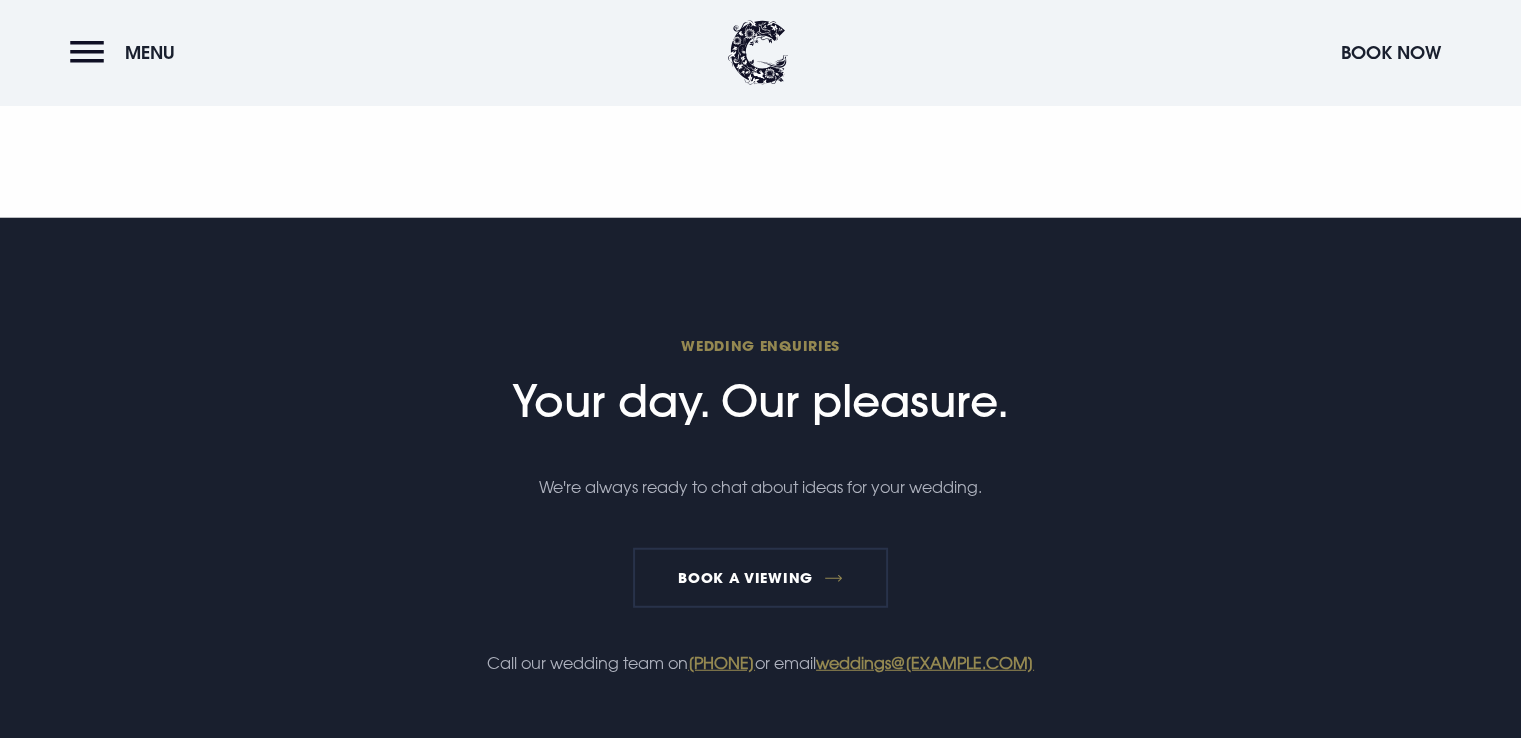 scroll, scrollTop: 13400, scrollLeft: 0, axis: vertical 